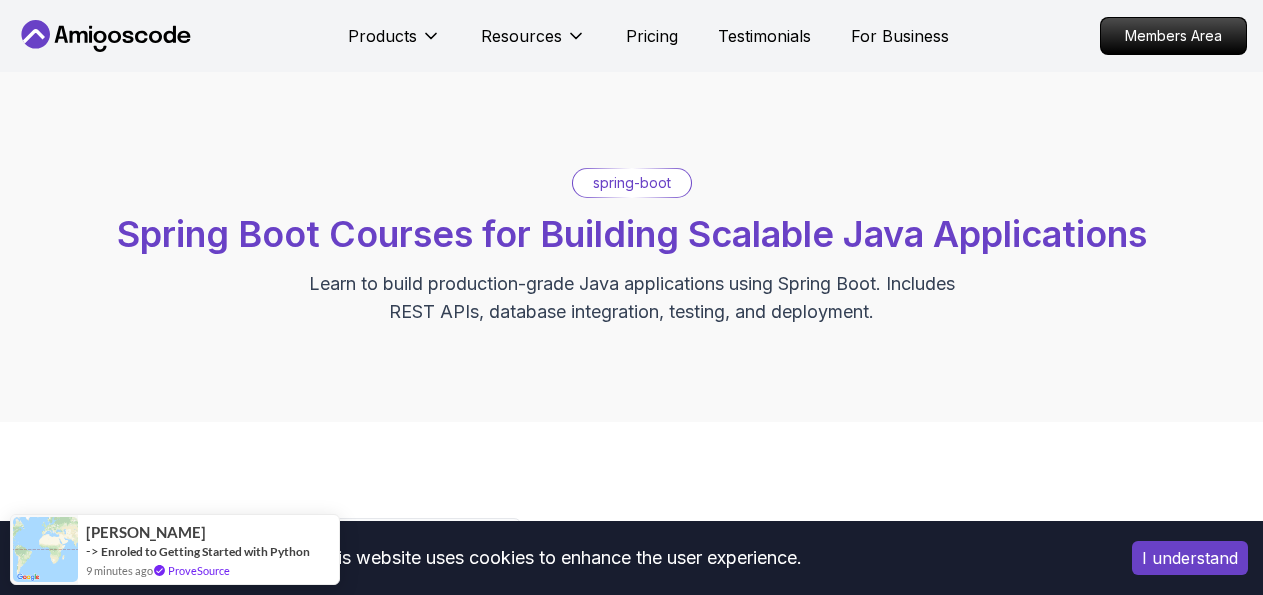 scroll, scrollTop: 416, scrollLeft: 0, axis: vertical 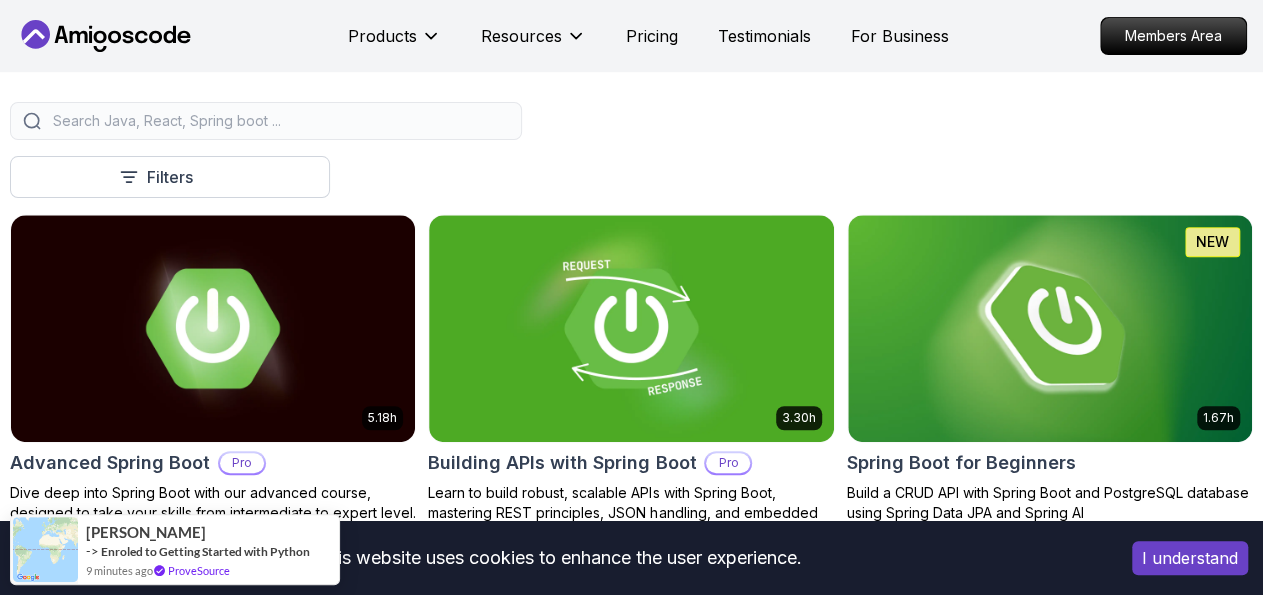 click on "Type Course Build Price Pro Free Instructors Nelson Djalo Richard Abz Duration 0-1 Hour 1-3 Hours +3 Hours Track Front End Back End Dev Ops Full Stack Level Junior Mid-level Senior" at bounding box center [0, 0] 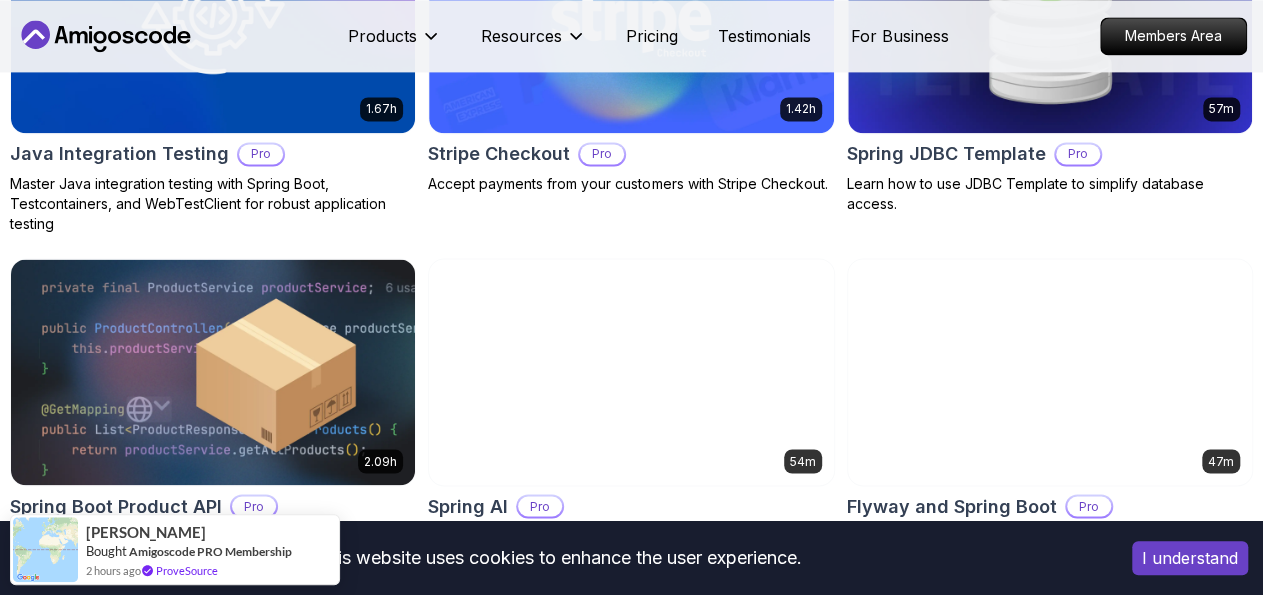 scroll, scrollTop: 1664, scrollLeft: 0, axis: vertical 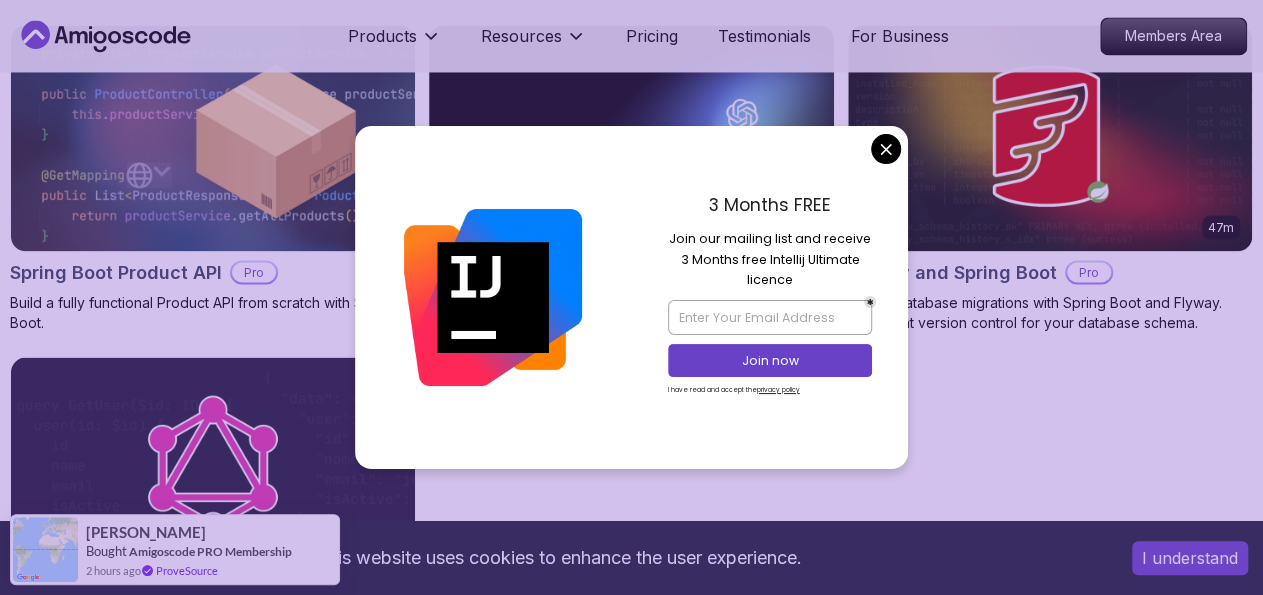 click on "This website uses cookies to enhance the user experience. I understand Products Resources Pricing Testimonials For Business Members Area Products Resources Pricing Testimonials For Business Members Area spring-boot Spring Boot Courses for Building Scalable Java Applications Learn to build production-grade Java applications using Spring Boot. Includes REST APIs, database integration, testing, and deployment. Filters Filters Type Course Build Price Pro Free Instructors Nelson Djalo Richard Abz Duration 0-1 Hour 1-3 Hours +3 Hours Track Front End Back End Dev Ops Full Stack Level Junior Mid-level Senior 5.18h Advanced Spring Boot Pro Dive deep into Spring Boot with our advanced course, designed to take your skills from intermediate to expert level. 3.30h Building APIs with Spring Boot Pro Learn to build robust, scalable APIs with Spring Boot, mastering REST principles, JSON handling, and embedded server configuration. 1.67h NEW Spring Boot for Beginners 6.65h NEW Spring Data JPA Pro 2.73h JUST RELEASED Pro 1.45h" at bounding box center [631, 174] 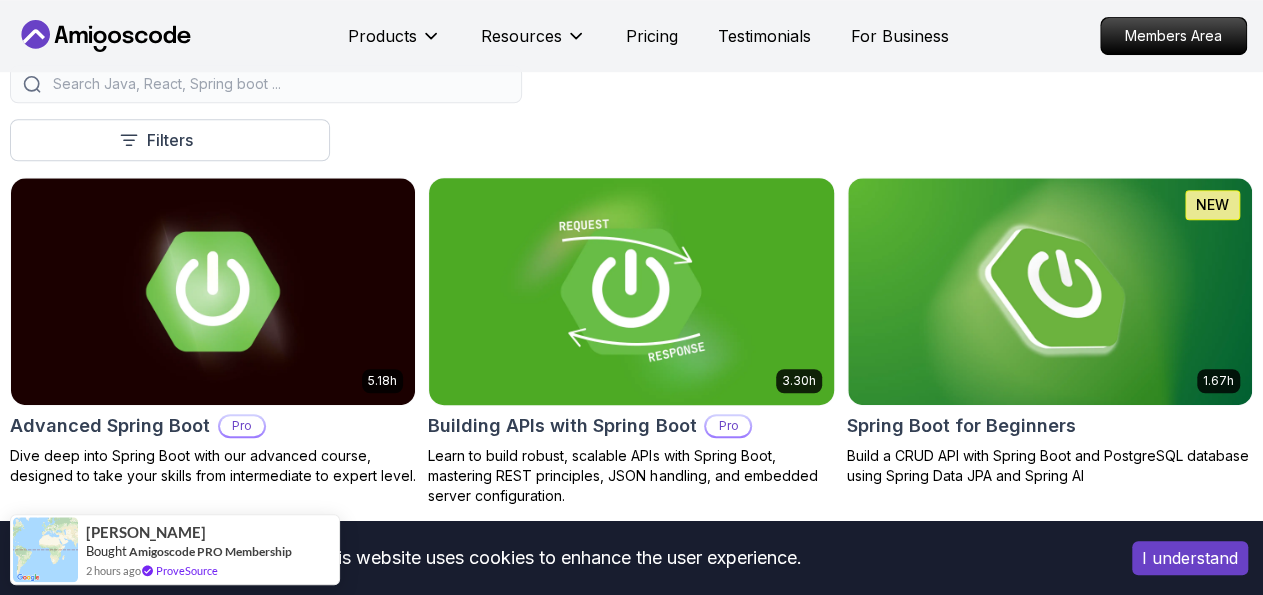 scroll, scrollTop: 416, scrollLeft: 0, axis: vertical 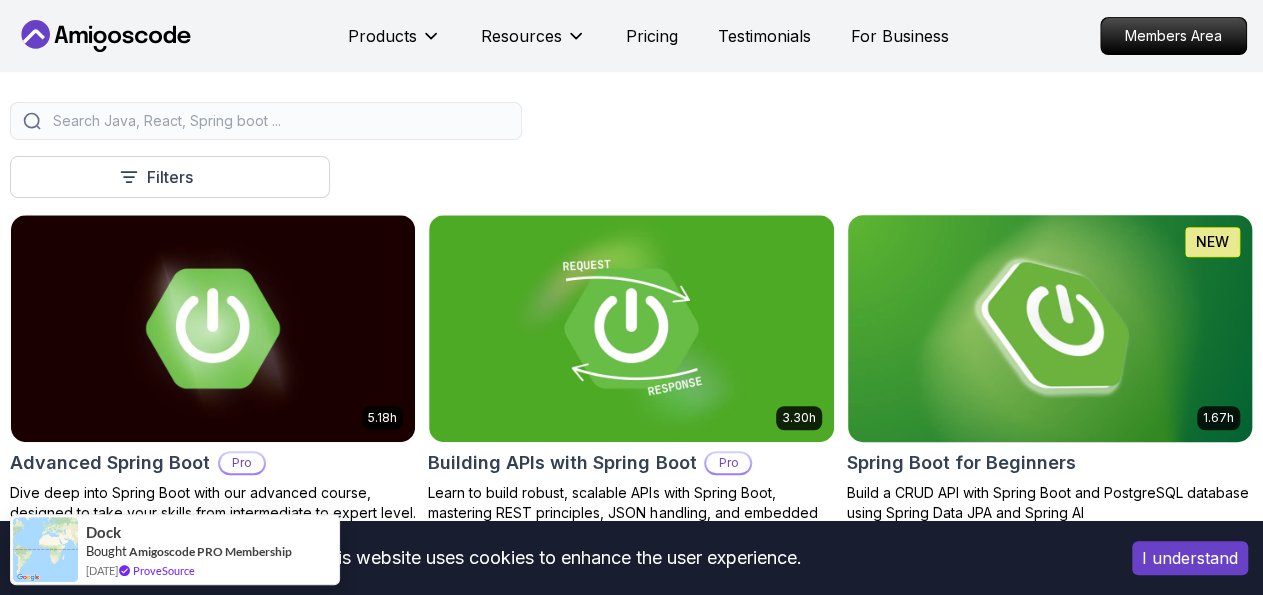 click at bounding box center (1050, 328) 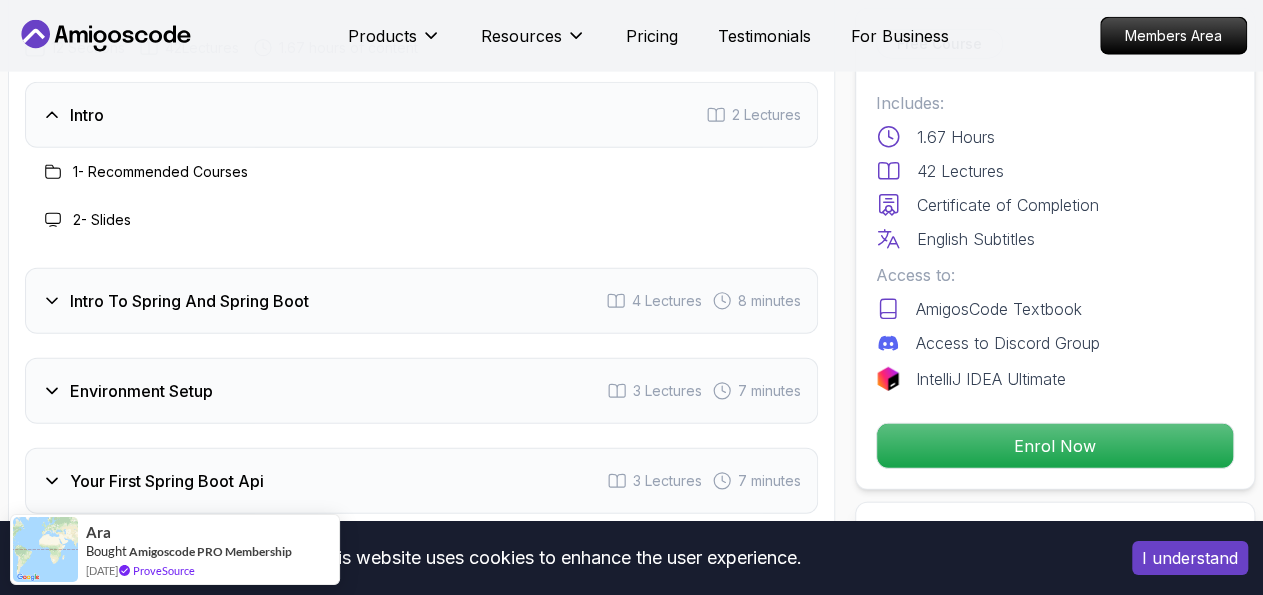 scroll, scrollTop: 2704, scrollLeft: 0, axis: vertical 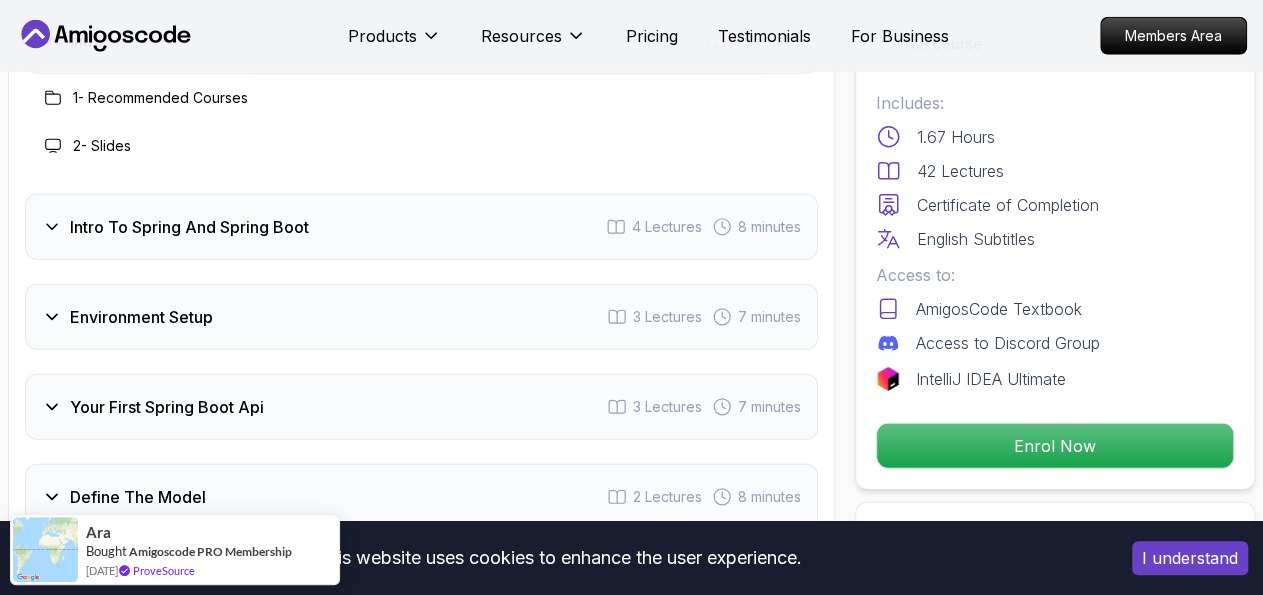 click on "Environment Setup" at bounding box center [127, 317] 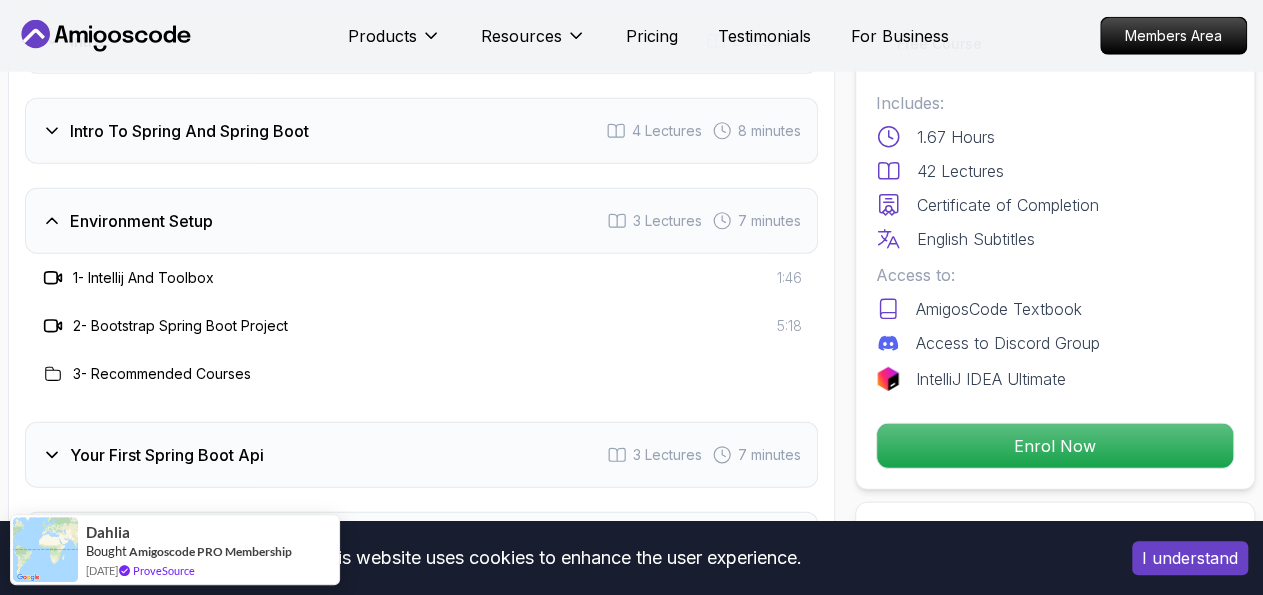 click on "Your First Spring Boot Api 3   Lectures     7 minutes" at bounding box center [421, 455] 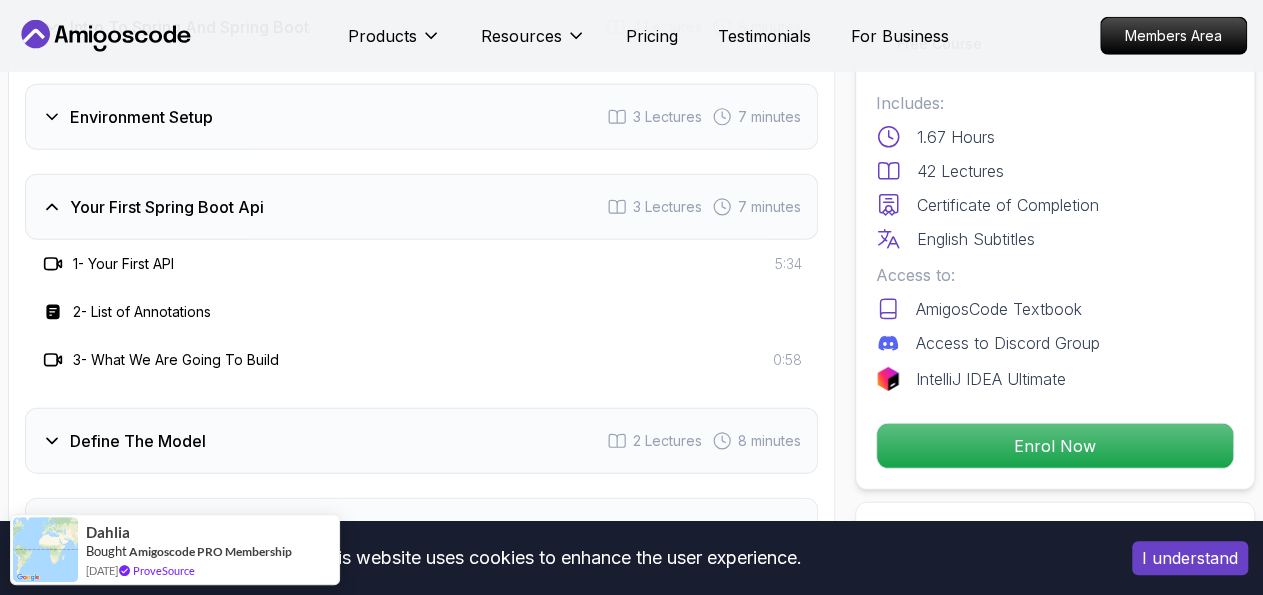 scroll, scrollTop: 2600, scrollLeft: 0, axis: vertical 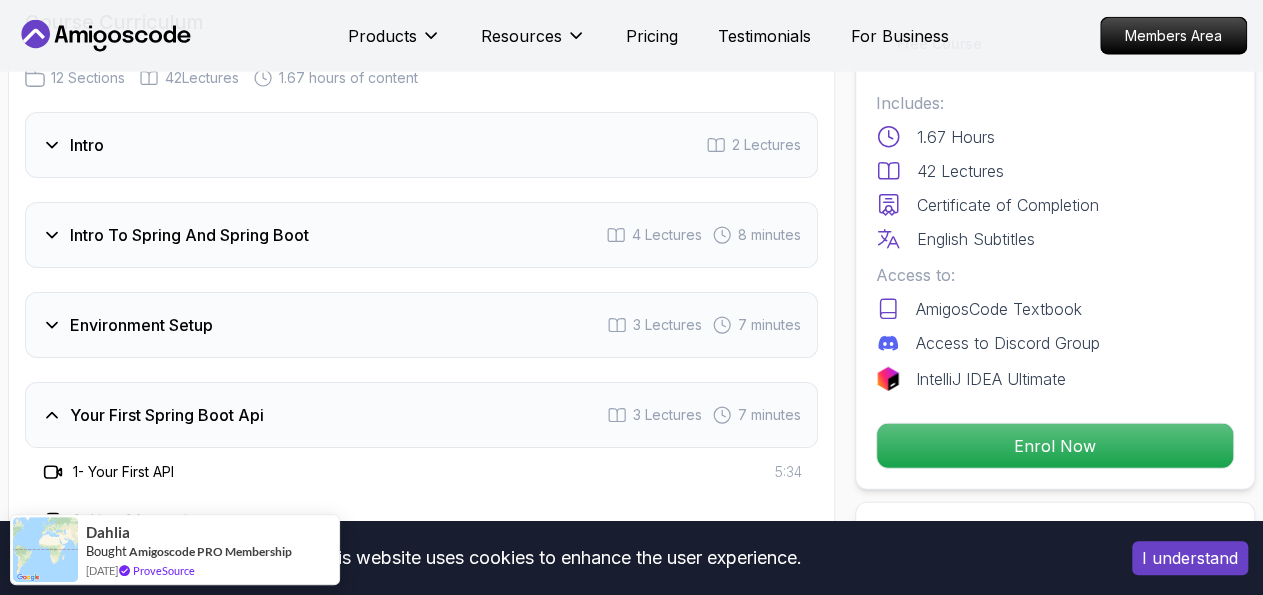 click on "Intro 2   Lectures" at bounding box center [421, 145] 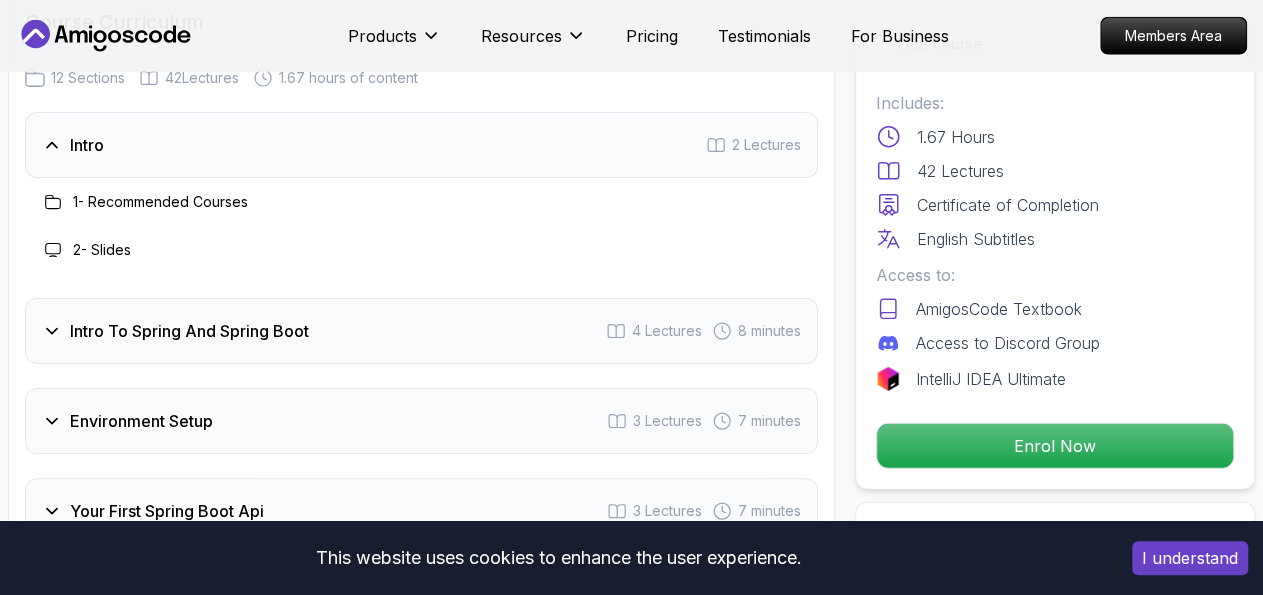 click on "Intro 2   Lectures" at bounding box center (421, 145) 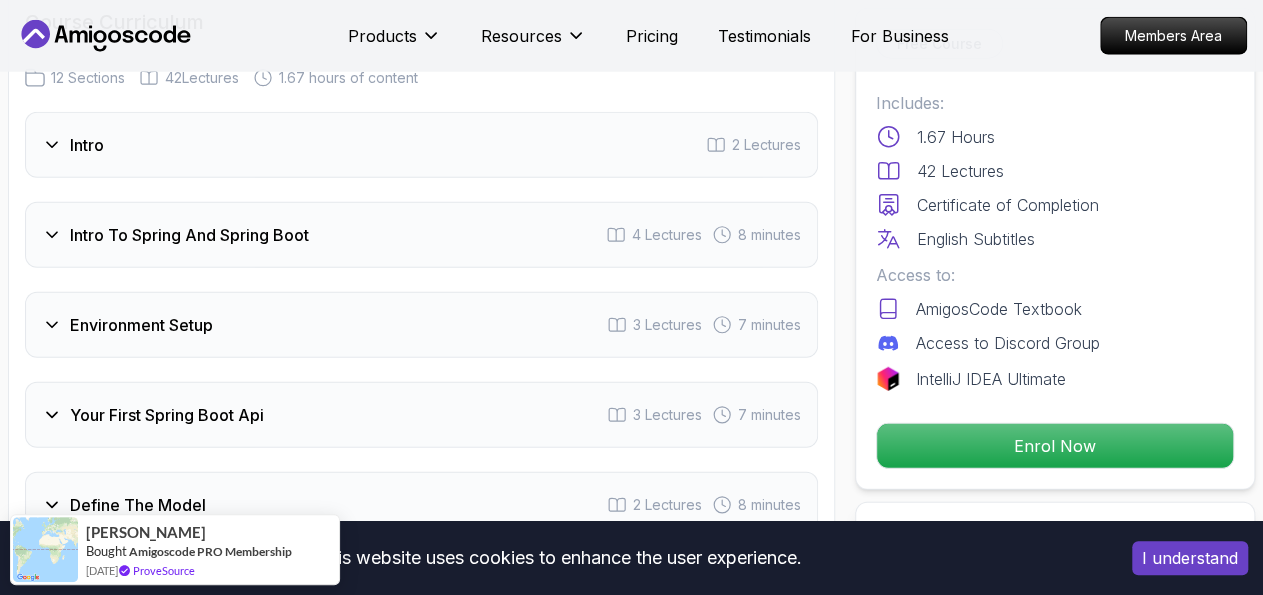 click on "Intro To Spring And Spring Boot" at bounding box center (189, 235) 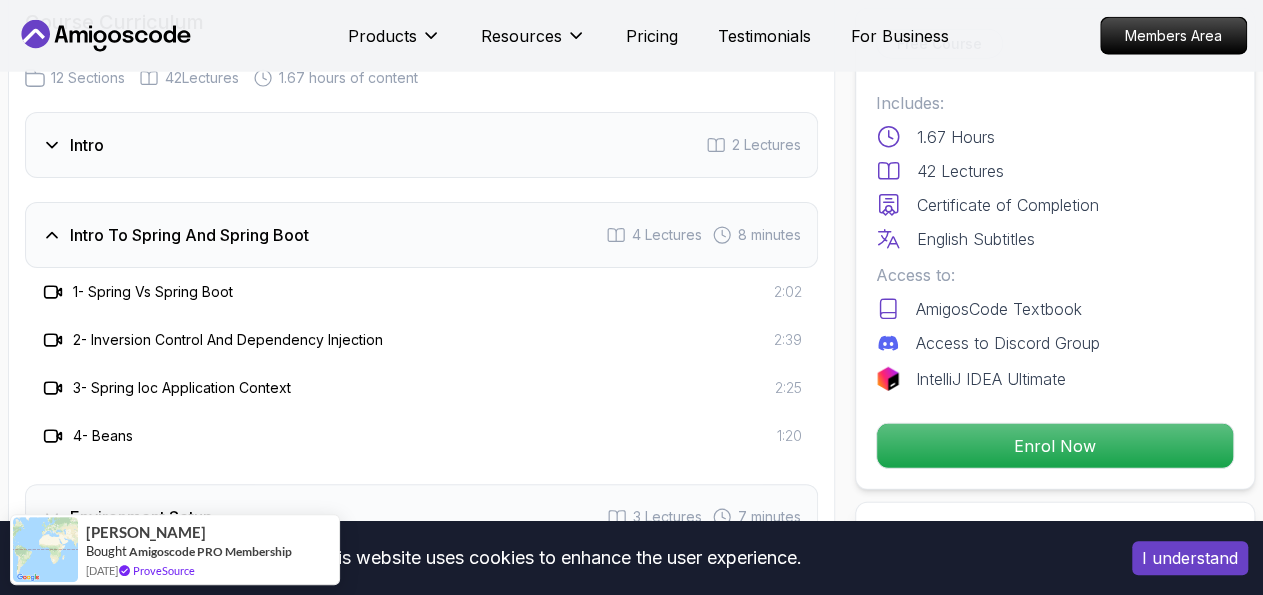 drag, startPoint x: 85, startPoint y: 389, endPoint x: 309, endPoint y: 392, distance: 224.0201 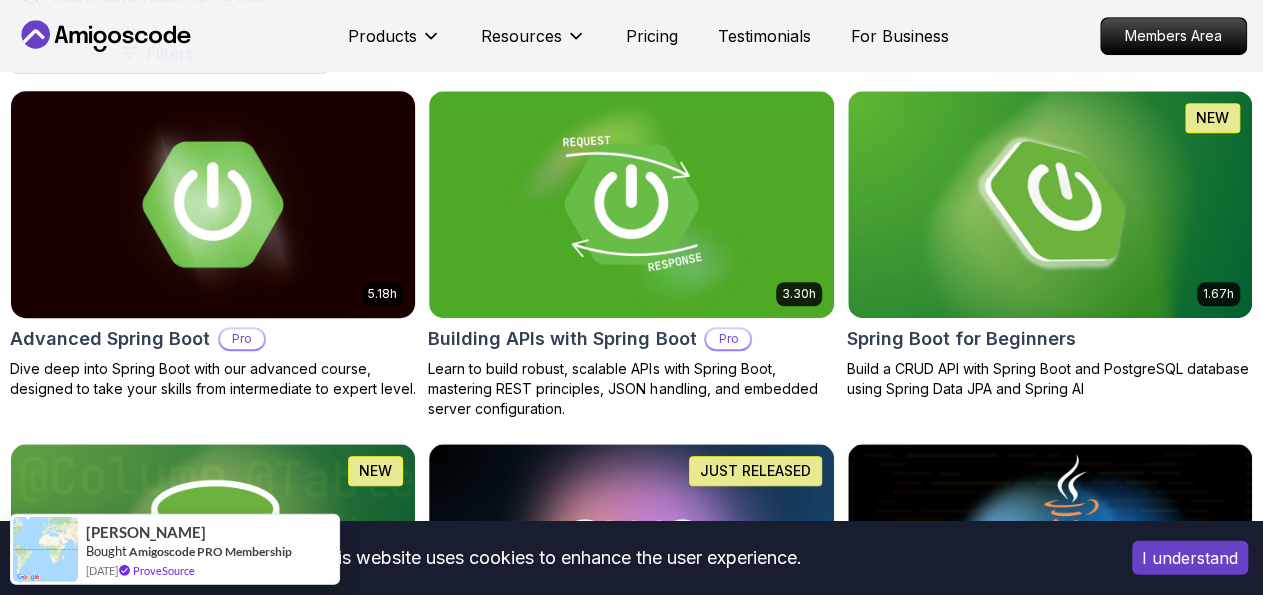 scroll, scrollTop: 491, scrollLeft: 0, axis: vertical 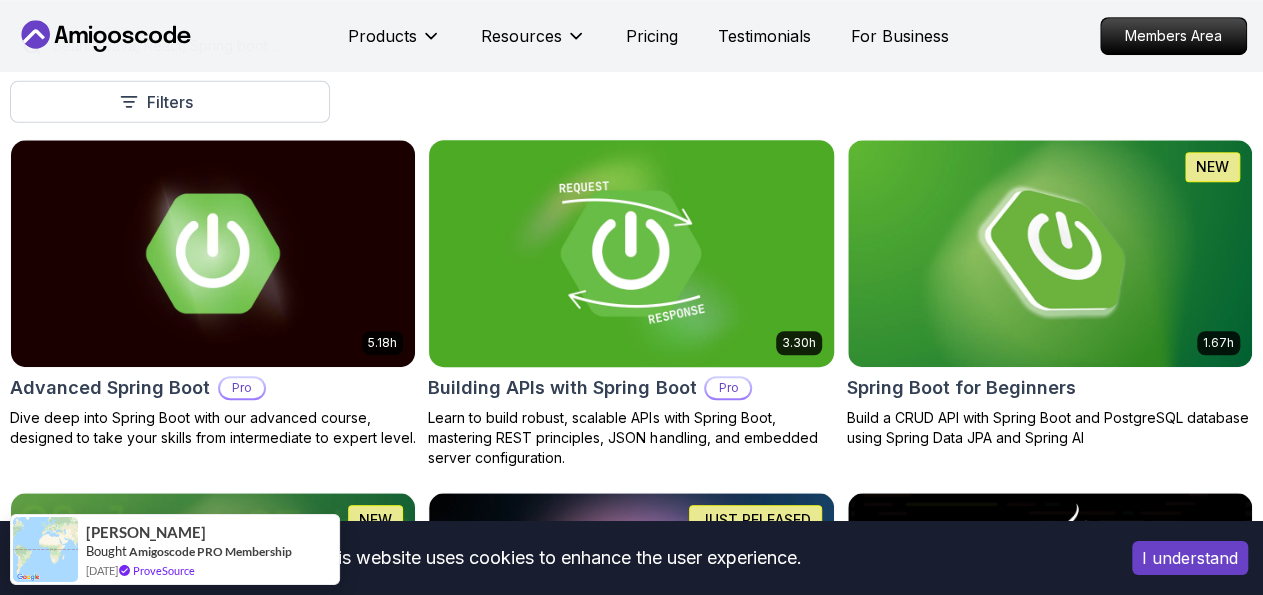 click on "3.30h Building APIs with Spring Boot Pro Learn to build robust, scalable APIs with Spring Boot, mastering REST principles, JSON handling, and embedded server configuration." at bounding box center [631, 303] 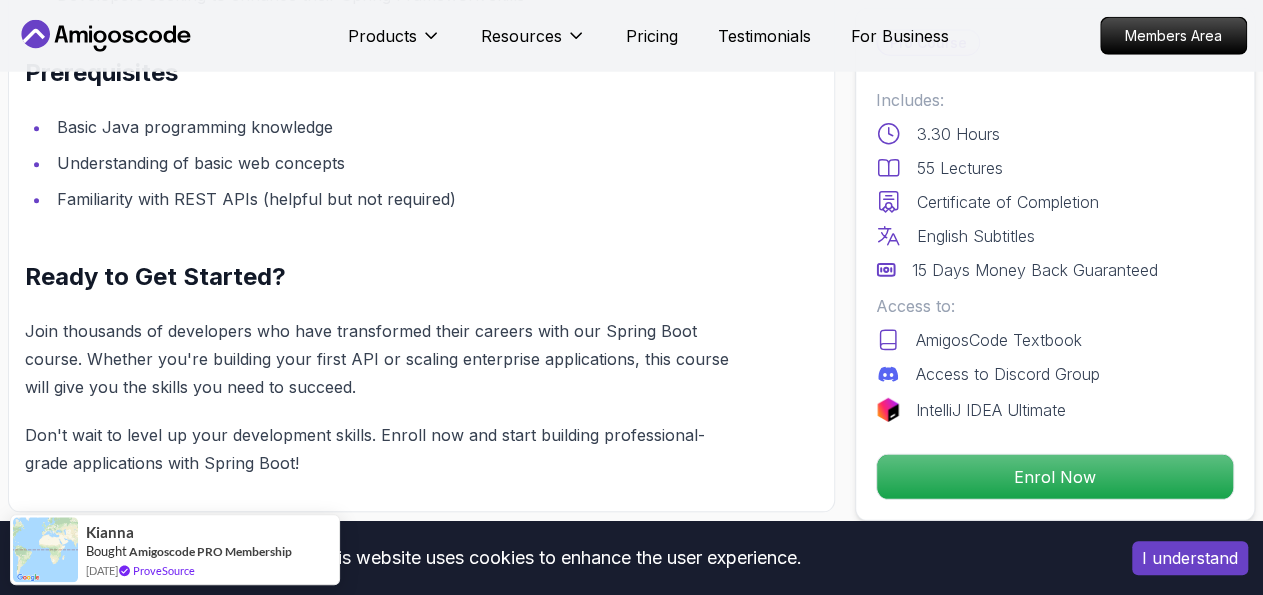 scroll, scrollTop: 2704, scrollLeft: 0, axis: vertical 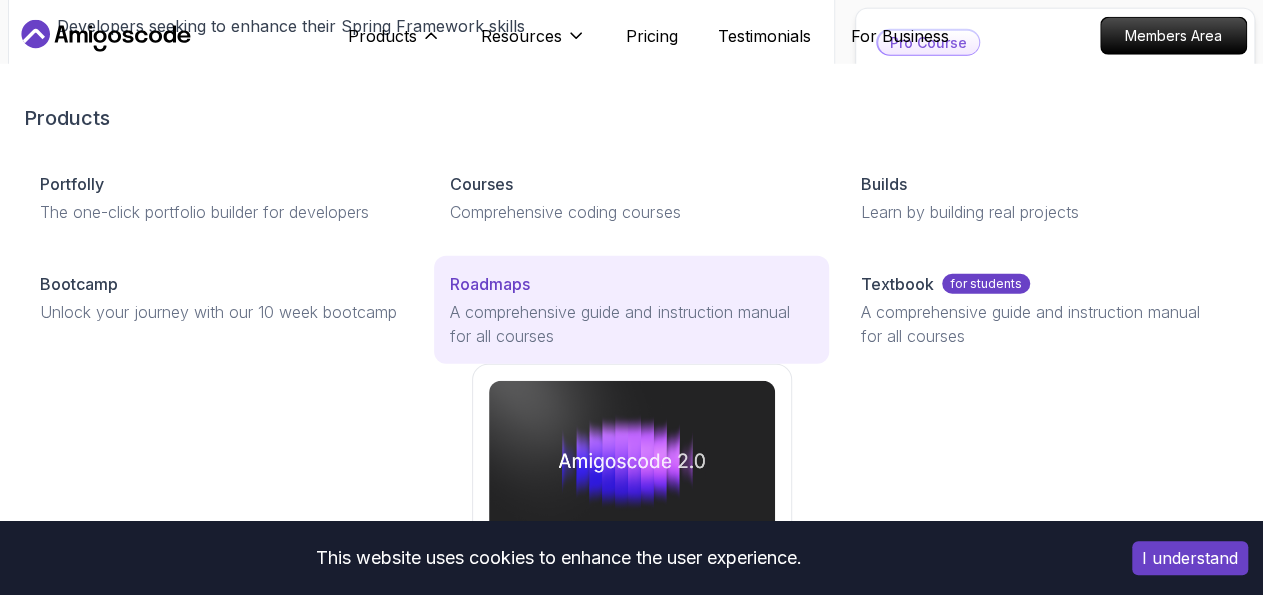 drag, startPoint x: 414, startPoint y: 347, endPoint x: 424, endPoint y: 351, distance: 10.770329 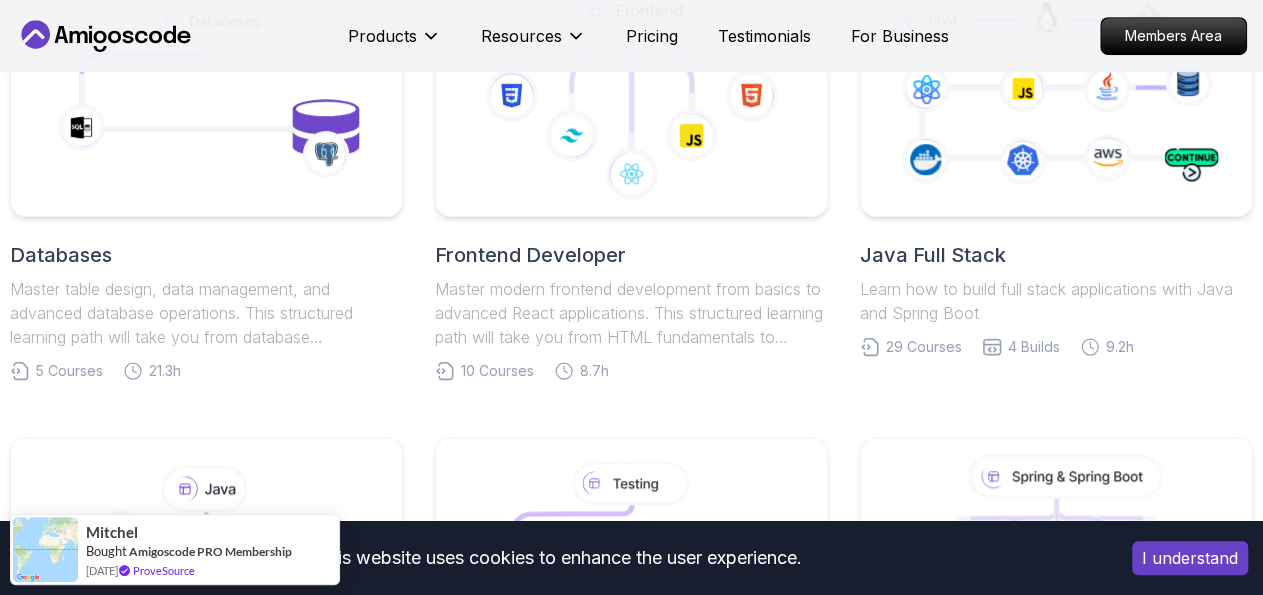scroll, scrollTop: 520, scrollLeft: 0, axis: vertical 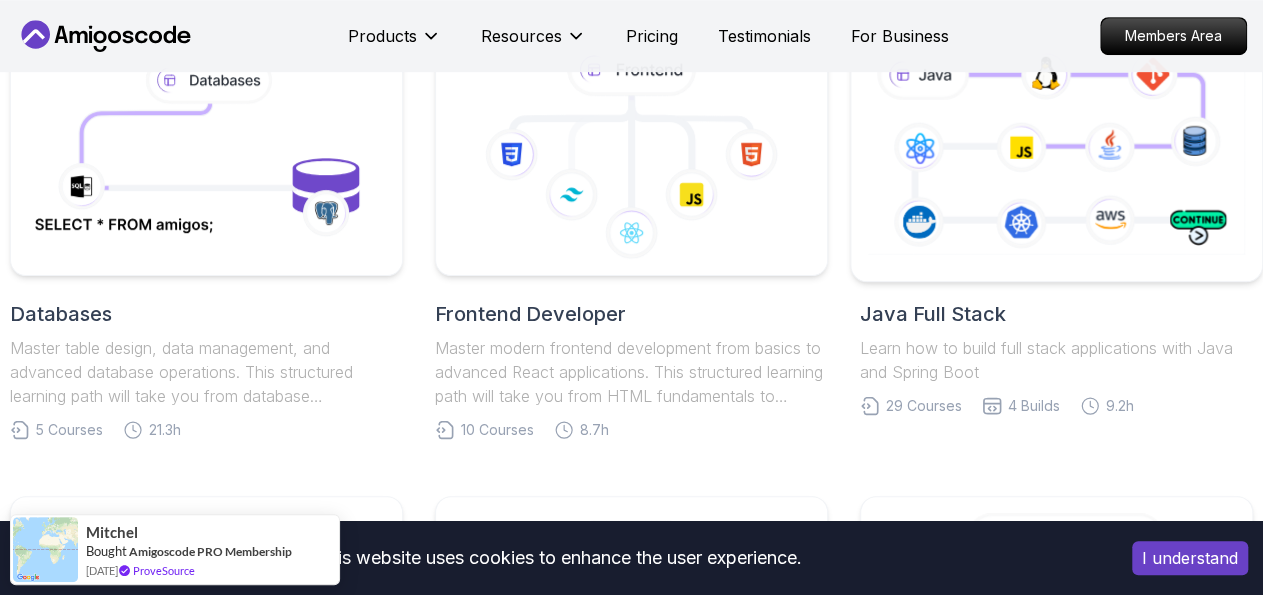 click 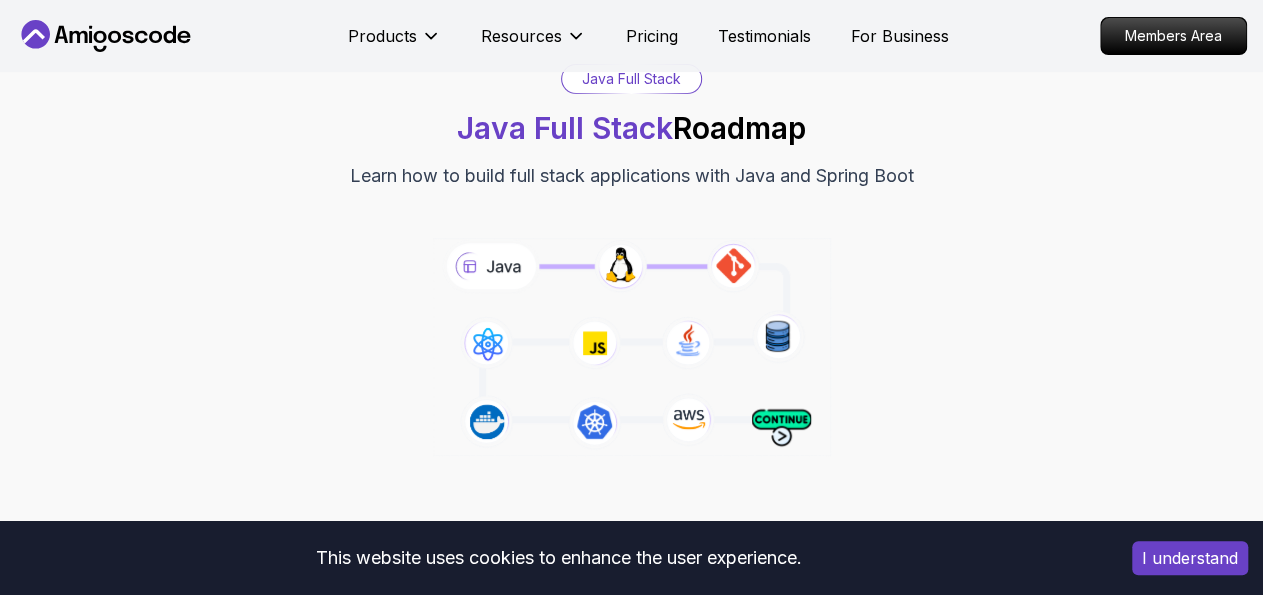 scroll, scrollTop: 208, scrollLeft: 0, axis: vertical 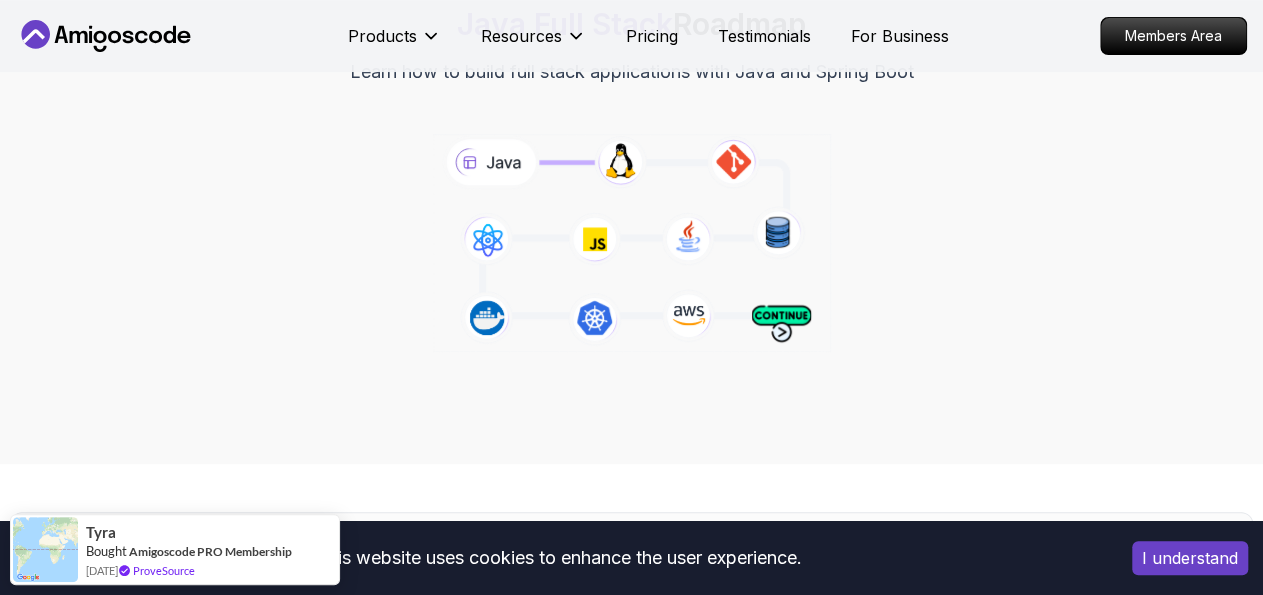 click 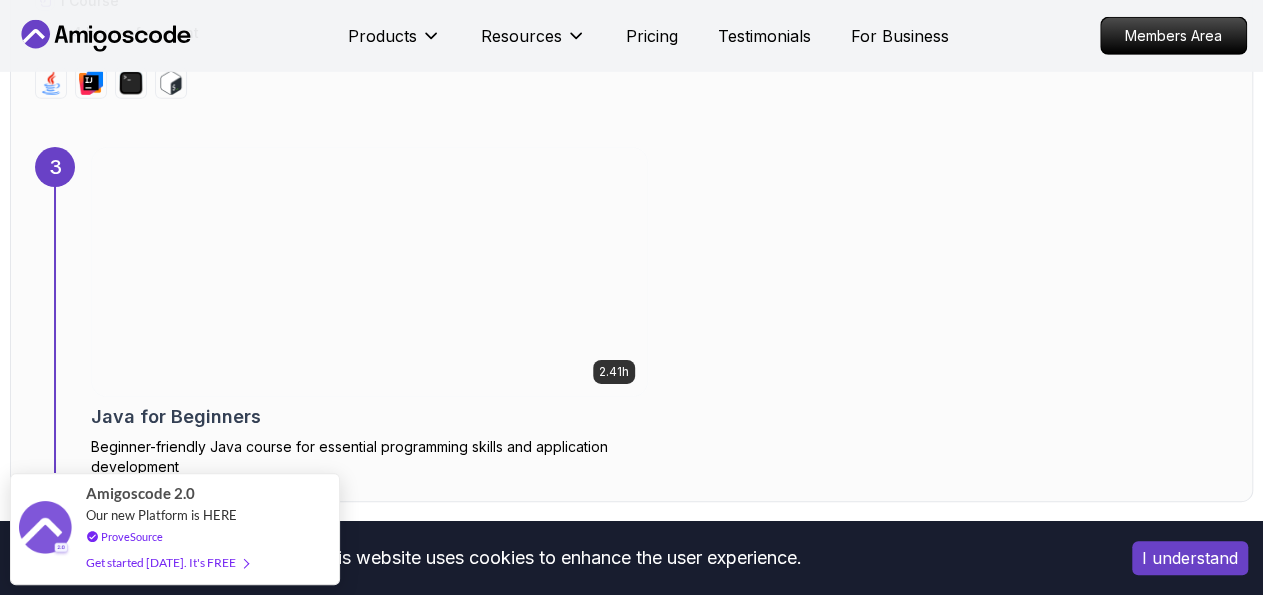 scroll, scrollTop: 3328, scrollLeft: 0, axis: vertical 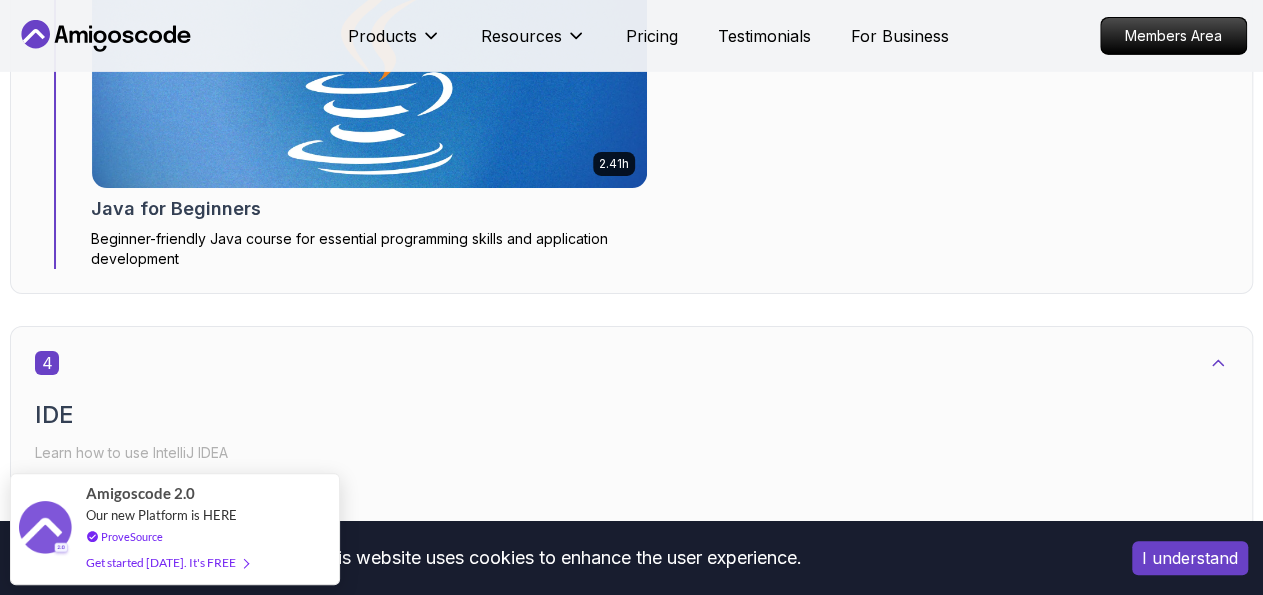 drag, startPoint x: 334, startPoint y: 227, endPoint x: 0, endPoint y: 282, distance: 338.49814 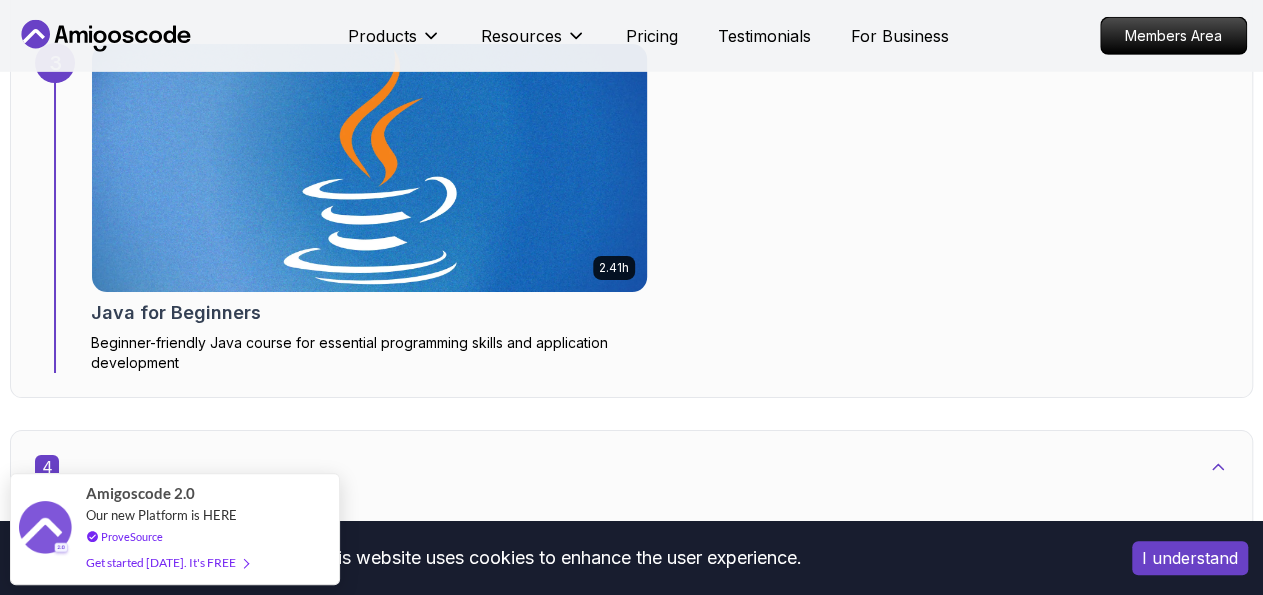 click on "Java for Beginners" at bounding box center [176, 313] 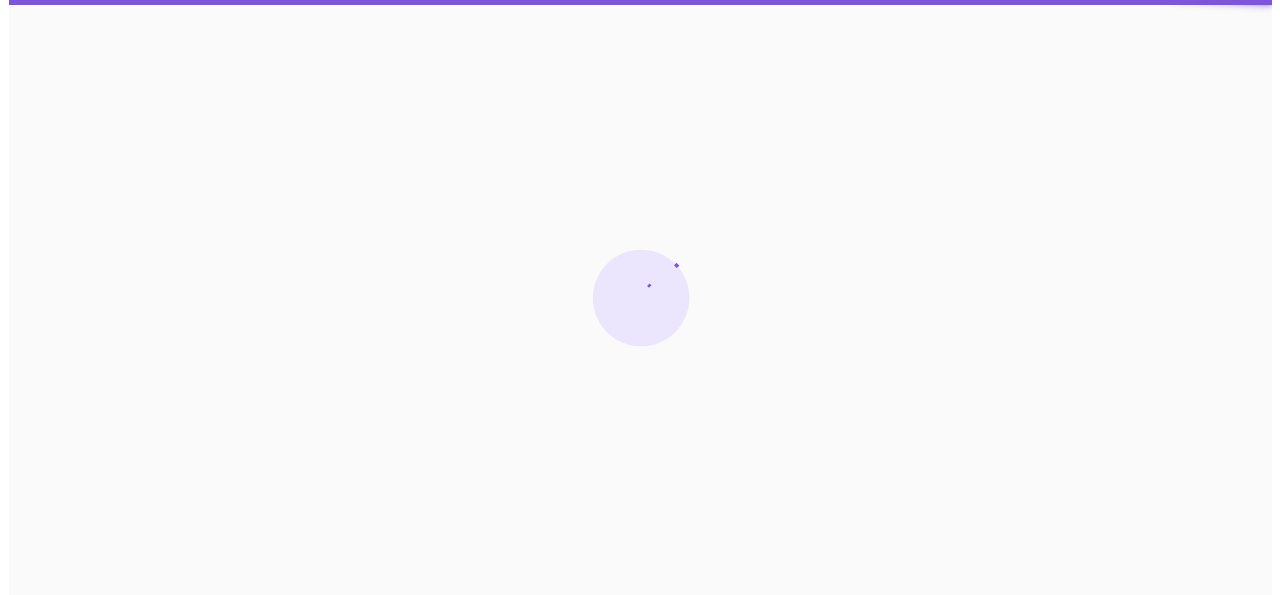 scroll, scrollTop: 0, scrollLeft: 0, axis: both 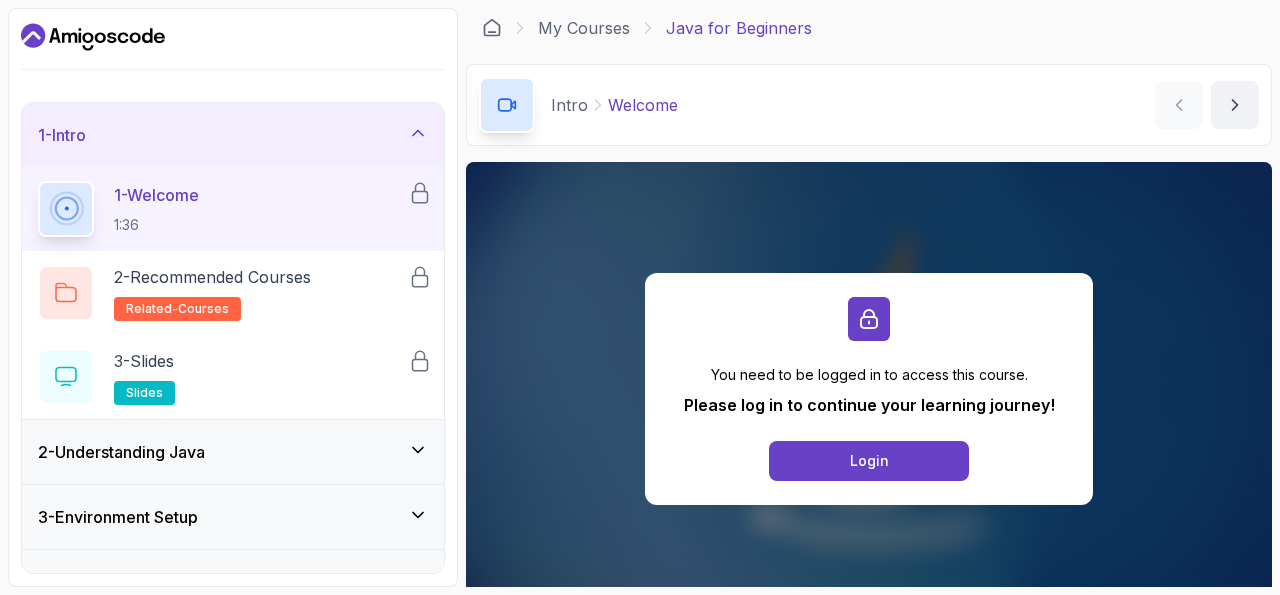 click on "2  -  Understanding Java" at bounding box center [121, 452] 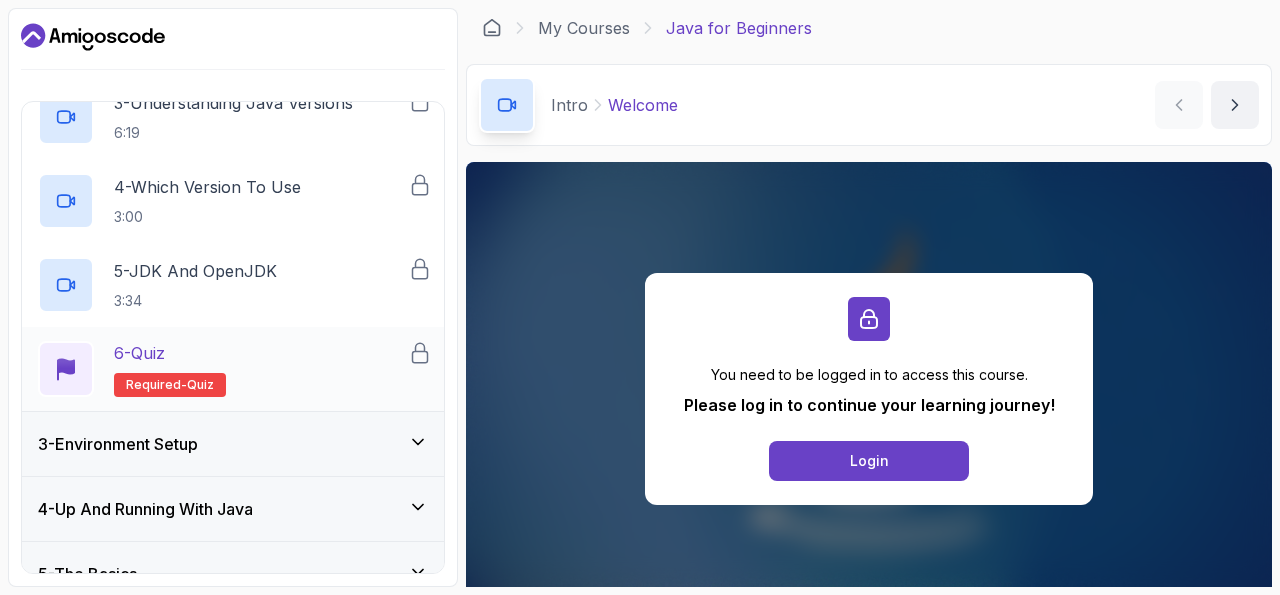 scroll, scrollTop: 348, scrollLeft: 0, axis: vertical 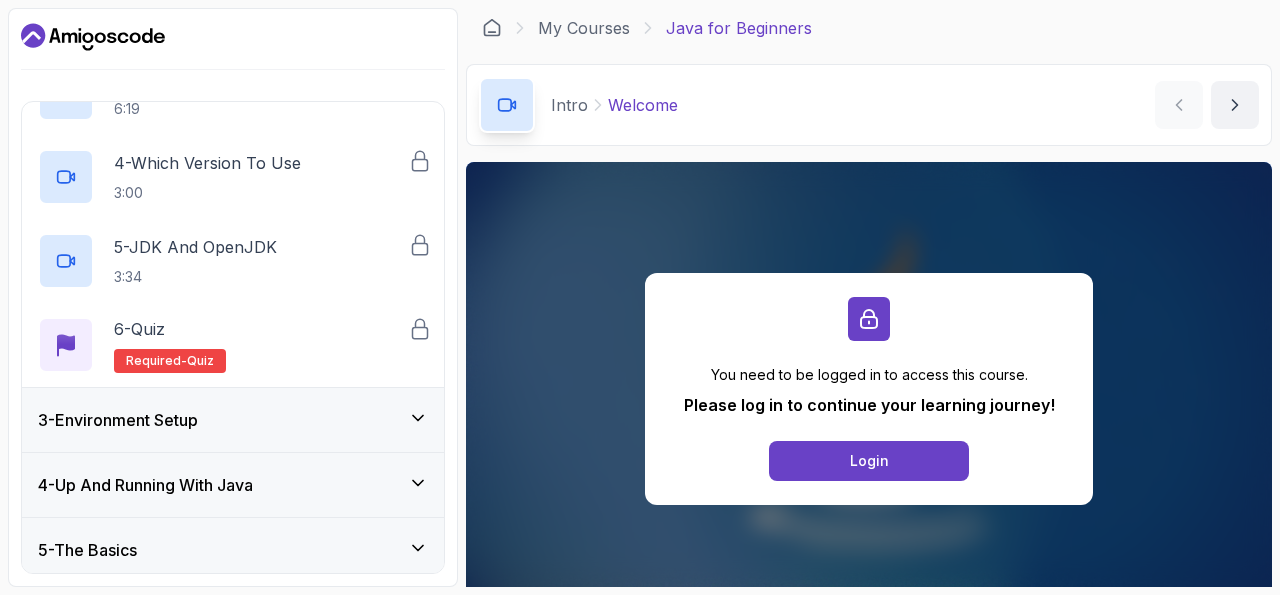 click on "3  -  Environment Setup" at bounding box center (233, 420) 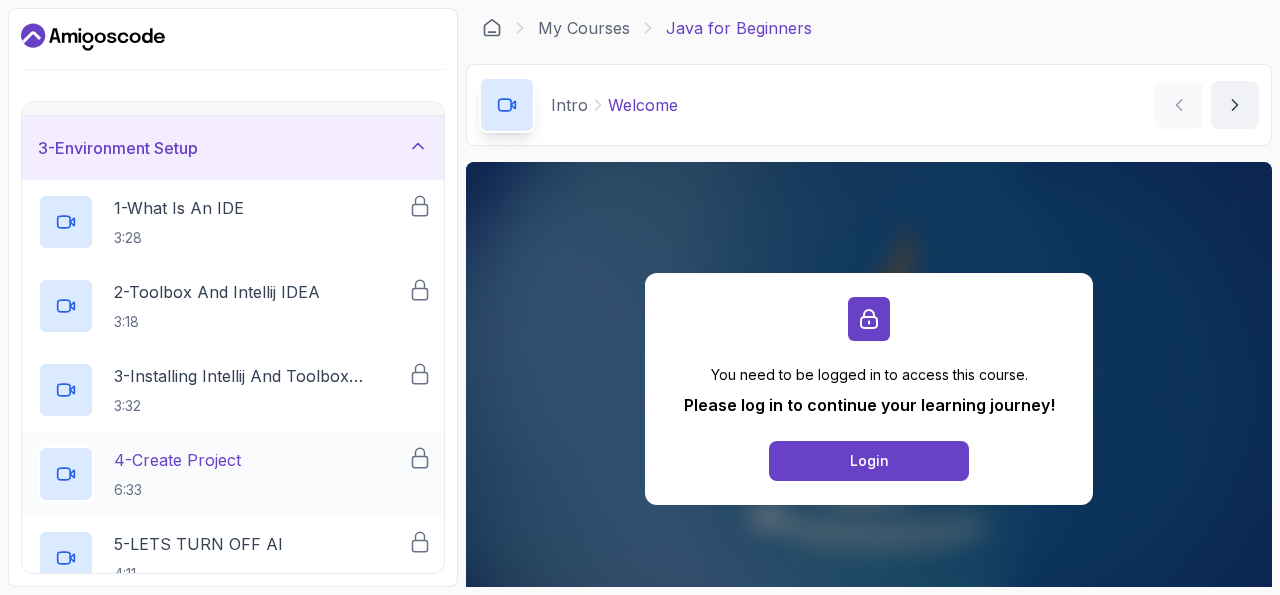 scroll, scrollTop: 232, scrollLeft: 0, axis: vertical 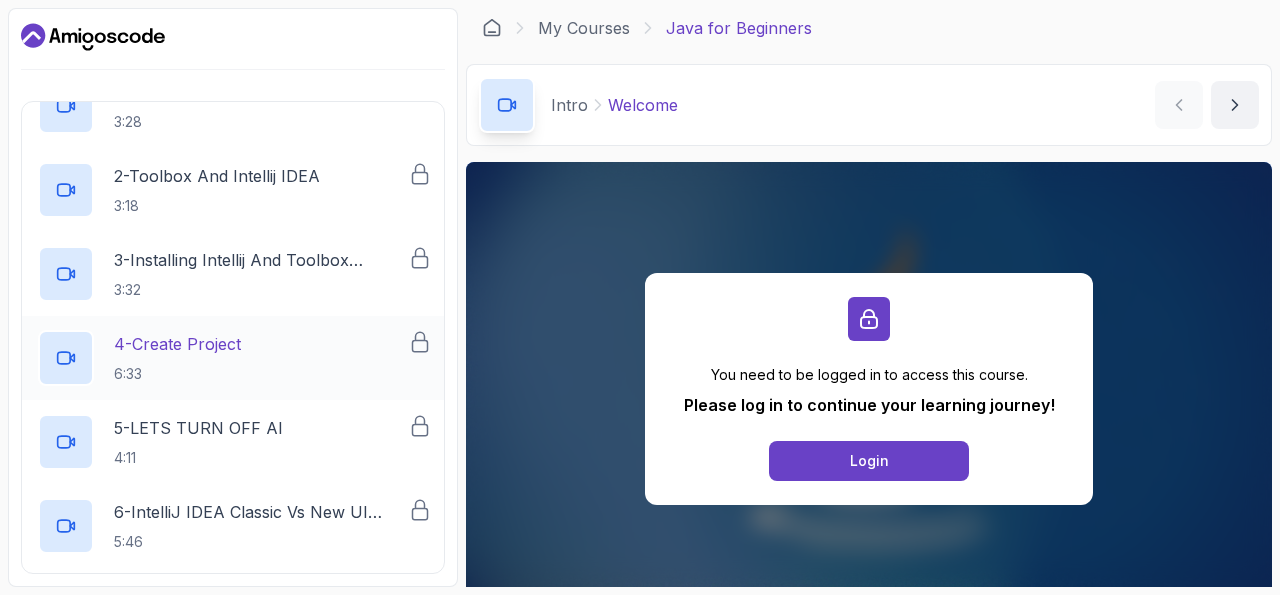 click on "4  -  Create Project 6:33" at bounding box center (223, 358) 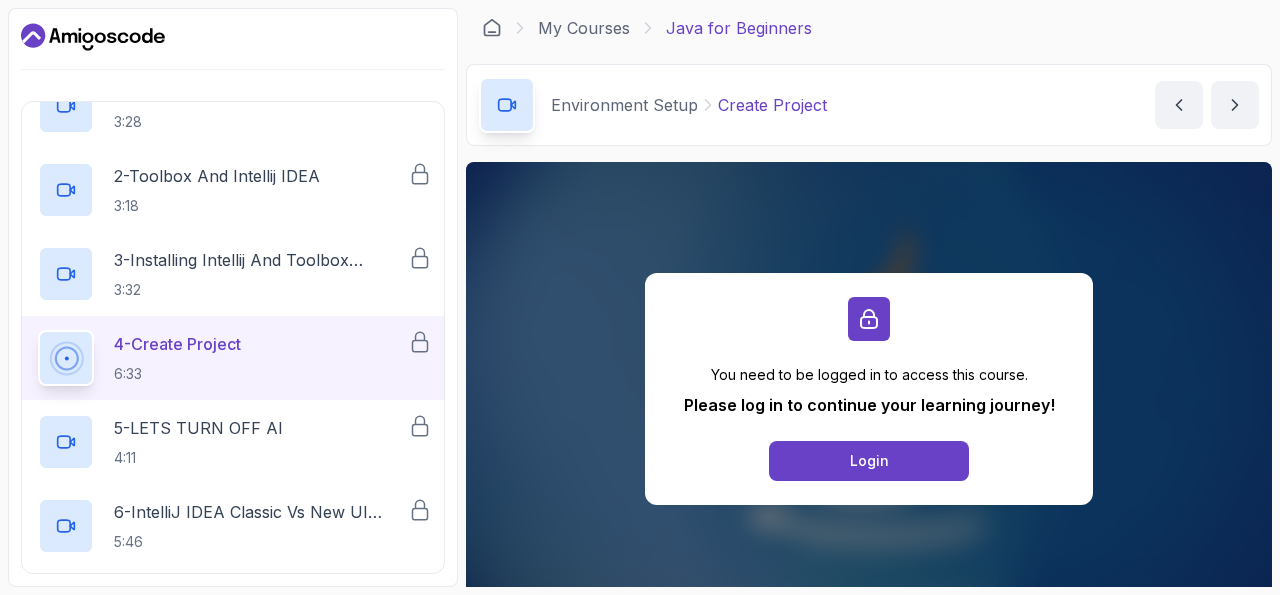 click on "4  -  Create Project" at bounding box center (177, 344) 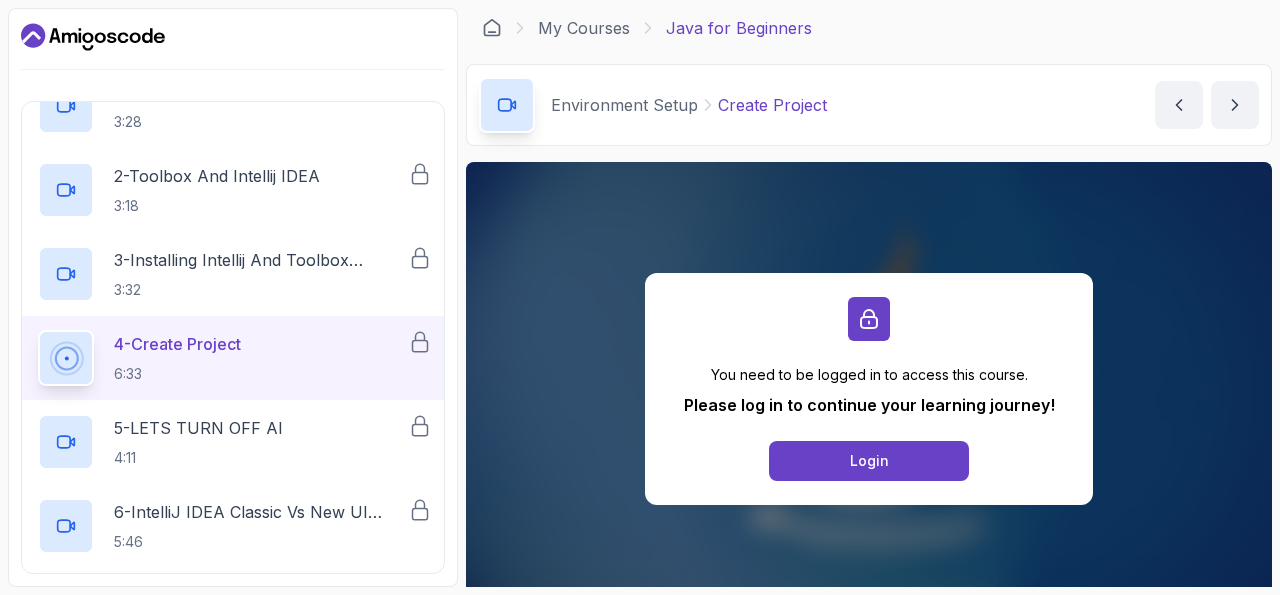 click on "4  -  Create Project" at bounding box center (177, 344) 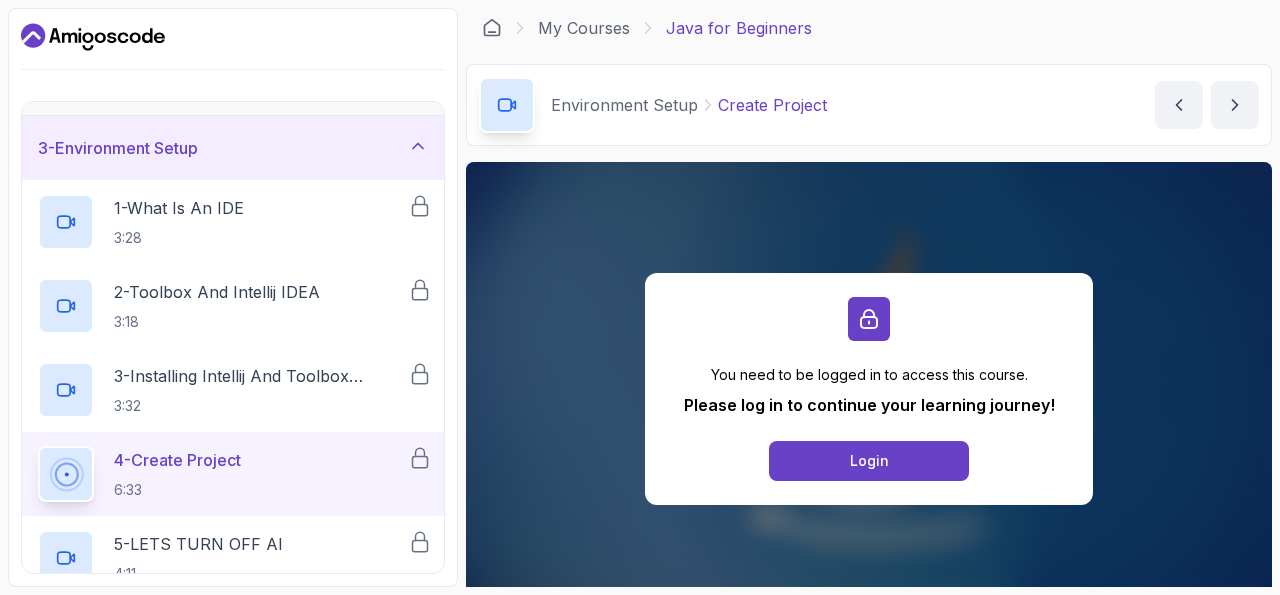 scroll, scrollTop: 232, scrollLeft: 0, axis: vertical 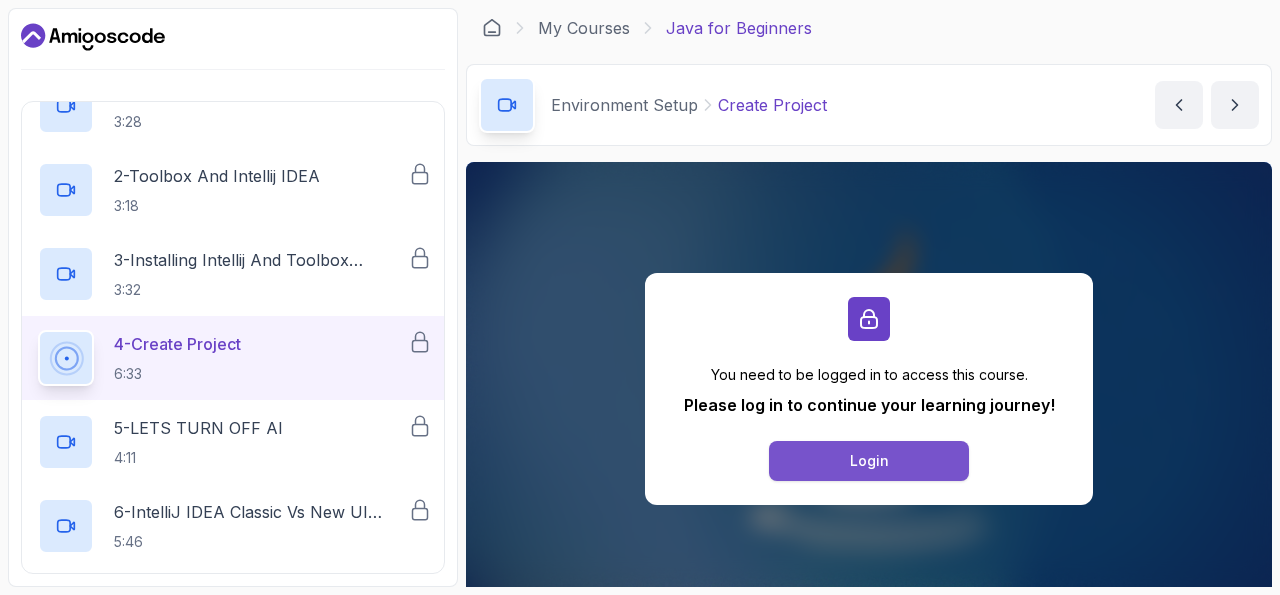 click on "Login" at bounding box center (869, 461) 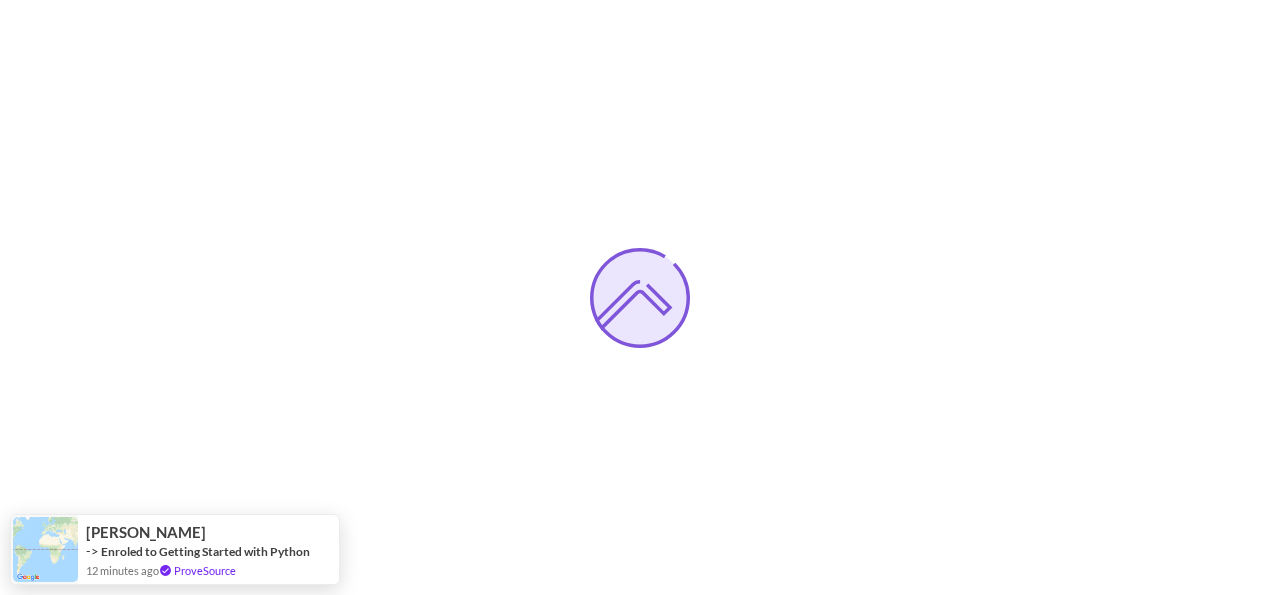 scroll, scrollTop: 0, scrollLeft: 0, axis: both 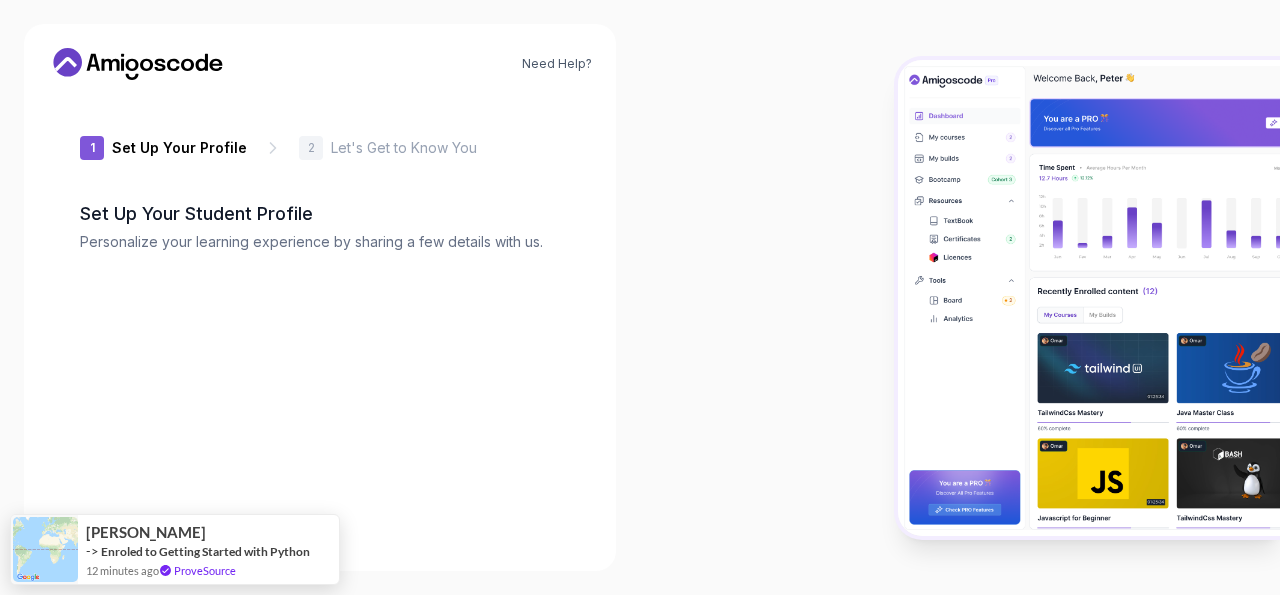 type on "quickfalcon97612" 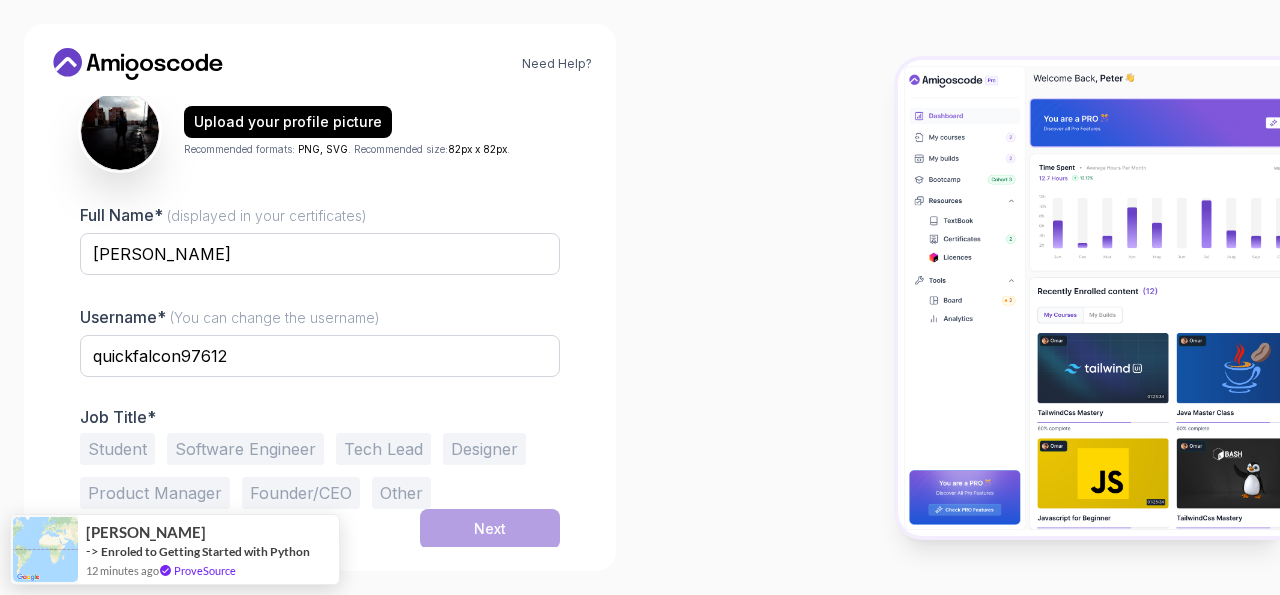 scroll, scrollTop: 0, scrollLeft: 0, axis: both 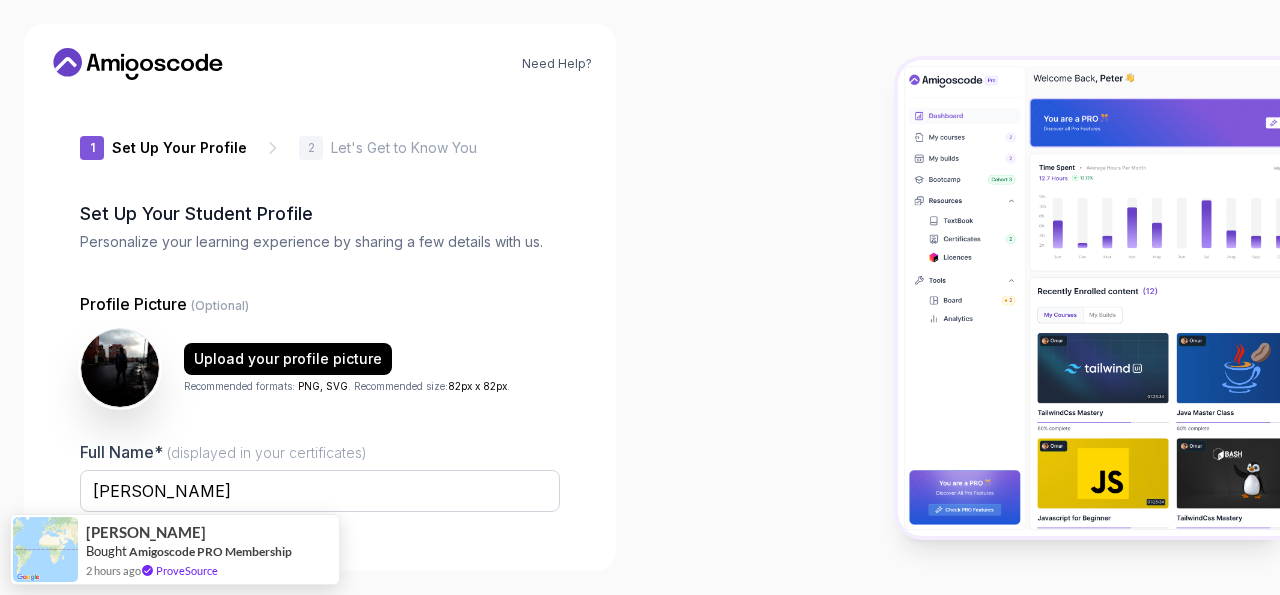 click 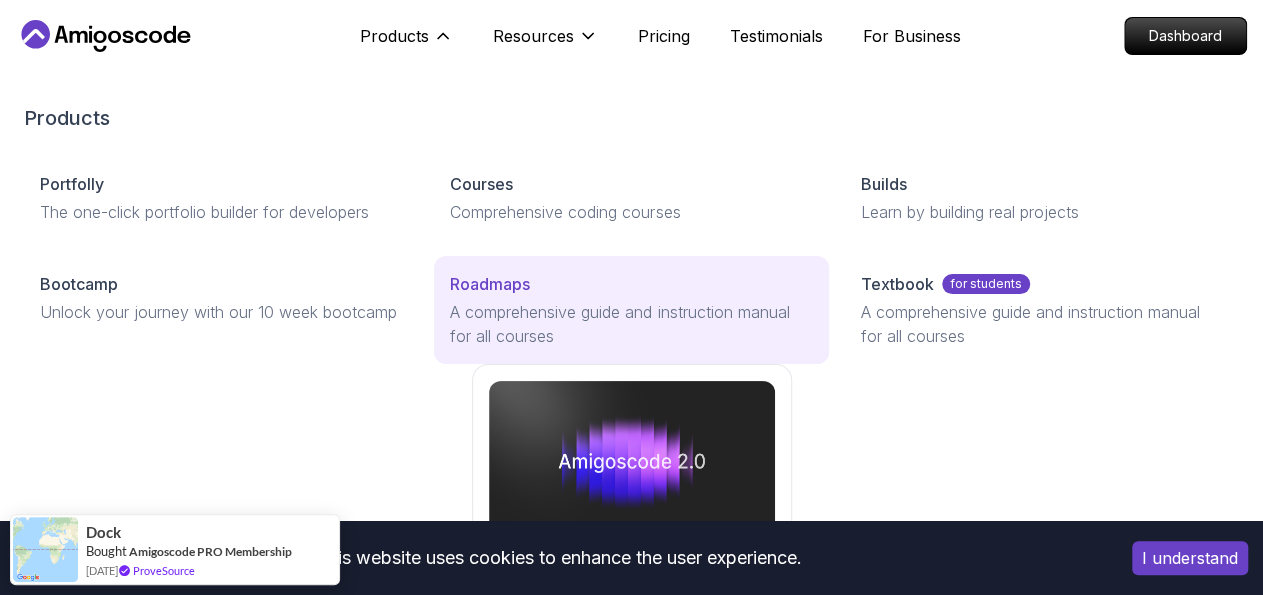 click on "Roadmaps" at bounding box center [490, 284] 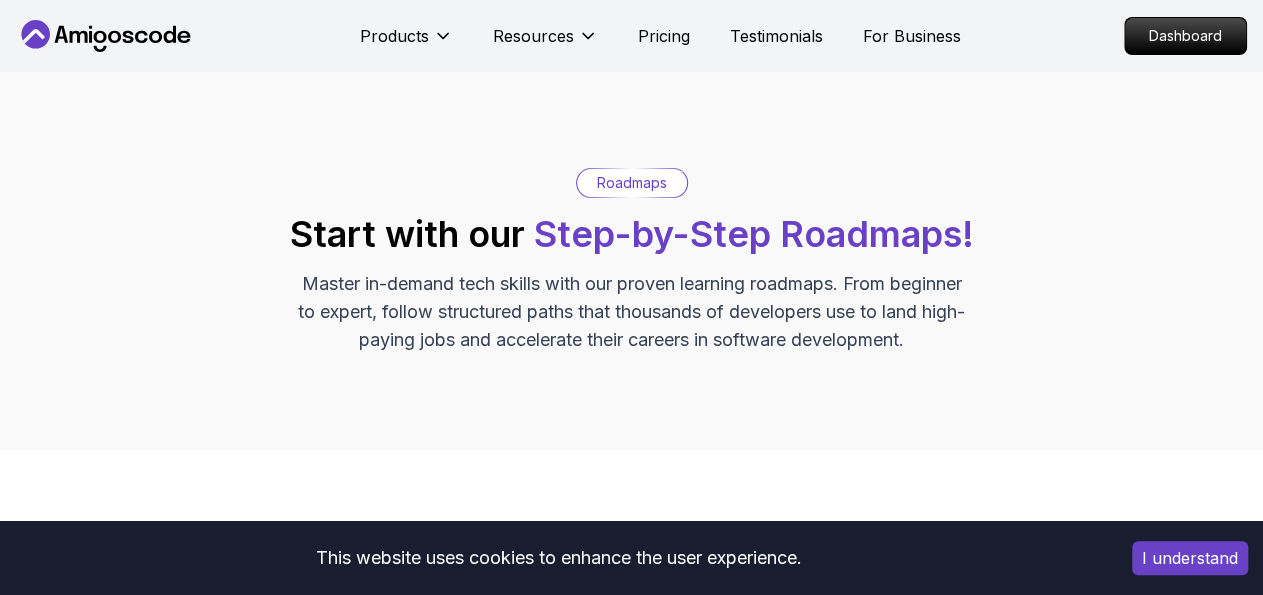 scroll, scrollTop: 416, scrollLeft: 0, axis: vertical 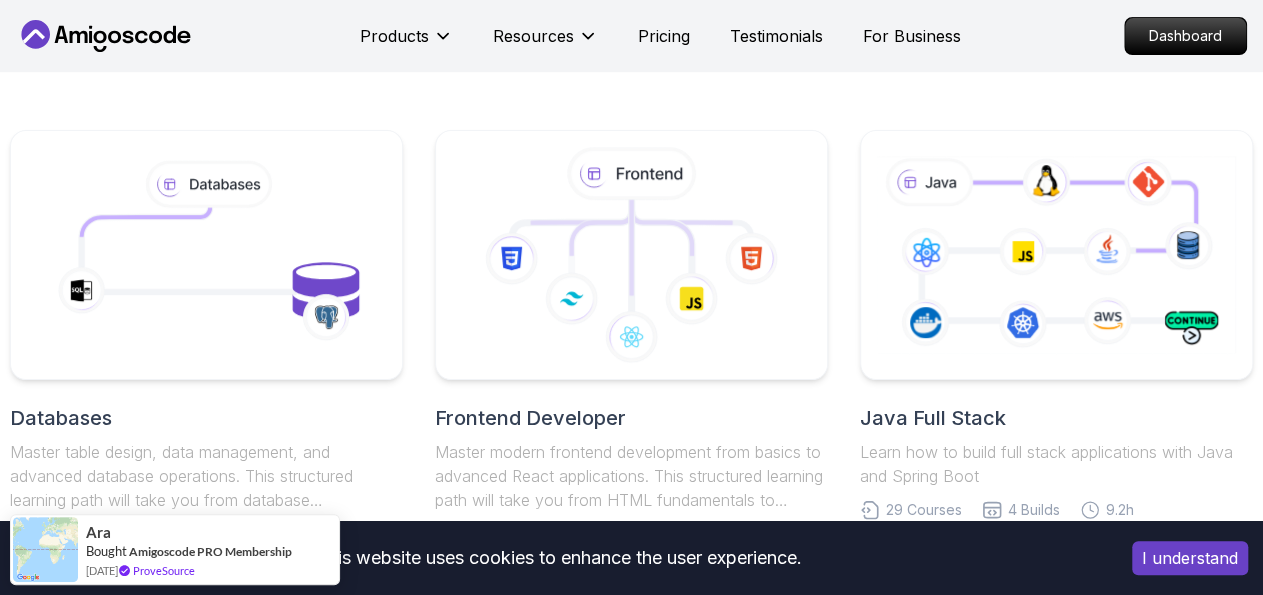 click on "This website uses cookies to enhance the user experience. I understand Products Resources Pricing Testimonials For Business Dashboard Products Resources Pricing Testimonials For Business Dashboard Roadmaps Start with our   Step-by-Step Roadmaps! Master in-demand tech skills with our proven learning roadmaps. From beginner to expert, follow structured paths that thousands of developers use to land high-paying jobs and accelerate their careers in software development. Databases Master table design, data management, and advanced database operations. This structured learning path will take you from database fundamentals to advanced SQL queries. 5   Courses 21.3h Frontend Developer Master modern frontend development from basics to advanced React applications. This structured learning path will take you from HTML fundamentals to building complex React applications. 10   Courses 8.7h Java Full Stack Learn how to build full stack applications with Java and Spring Boot 29   Courses 4   Builds 9.2h 18   Courses 10.4h 4" at bounding box center (631, 972) 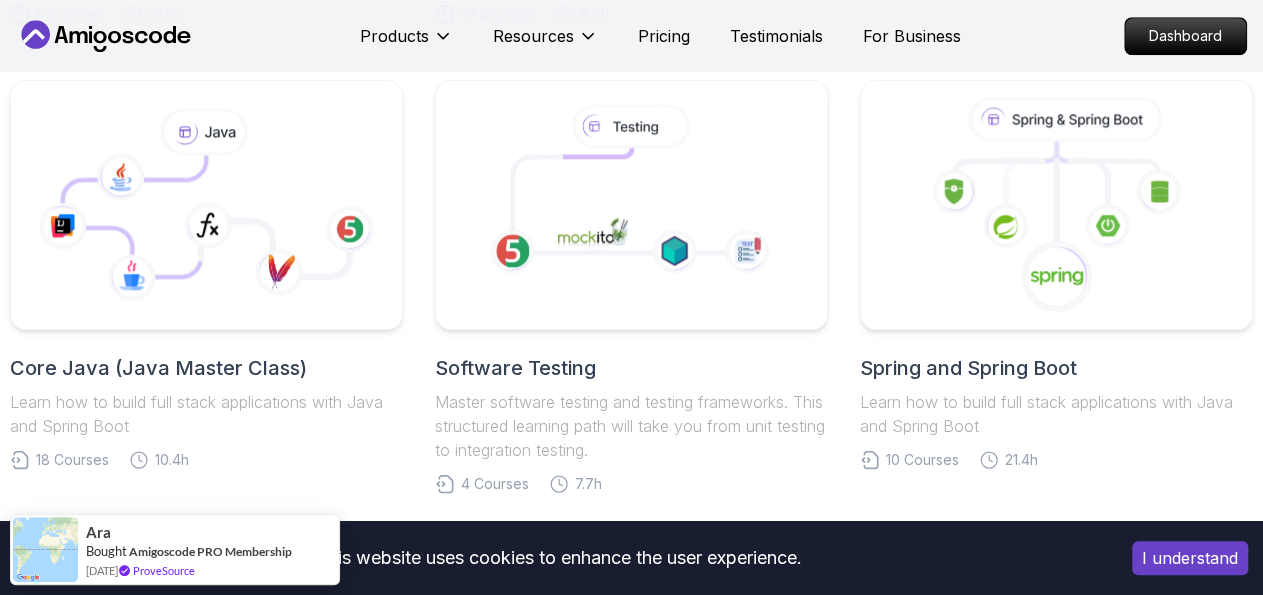 scroll, scrollTop: 520, scrollLeft: 0, axis: vertical 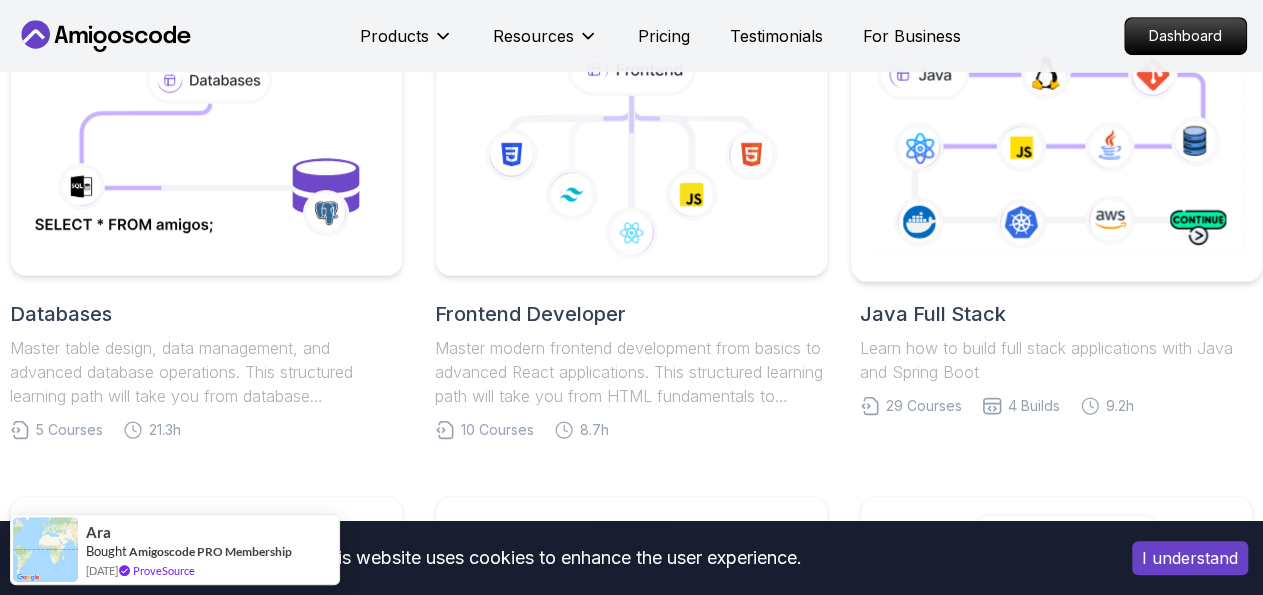 click 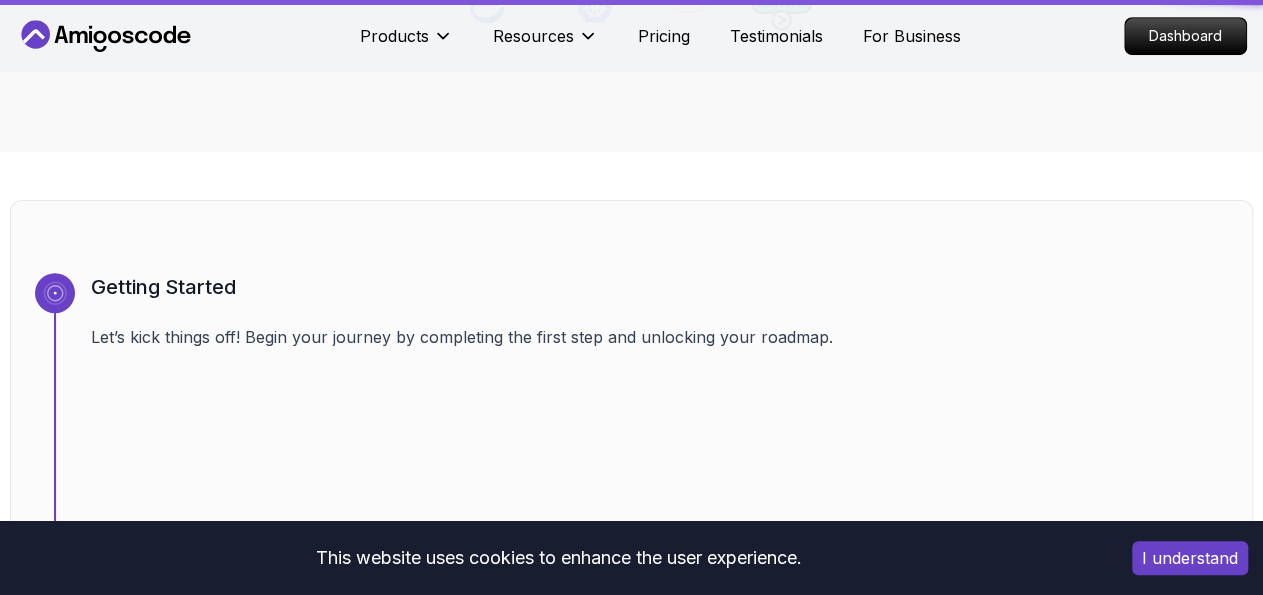 scroll, scrollTop: 0, scrollLeft: 0, axis: both 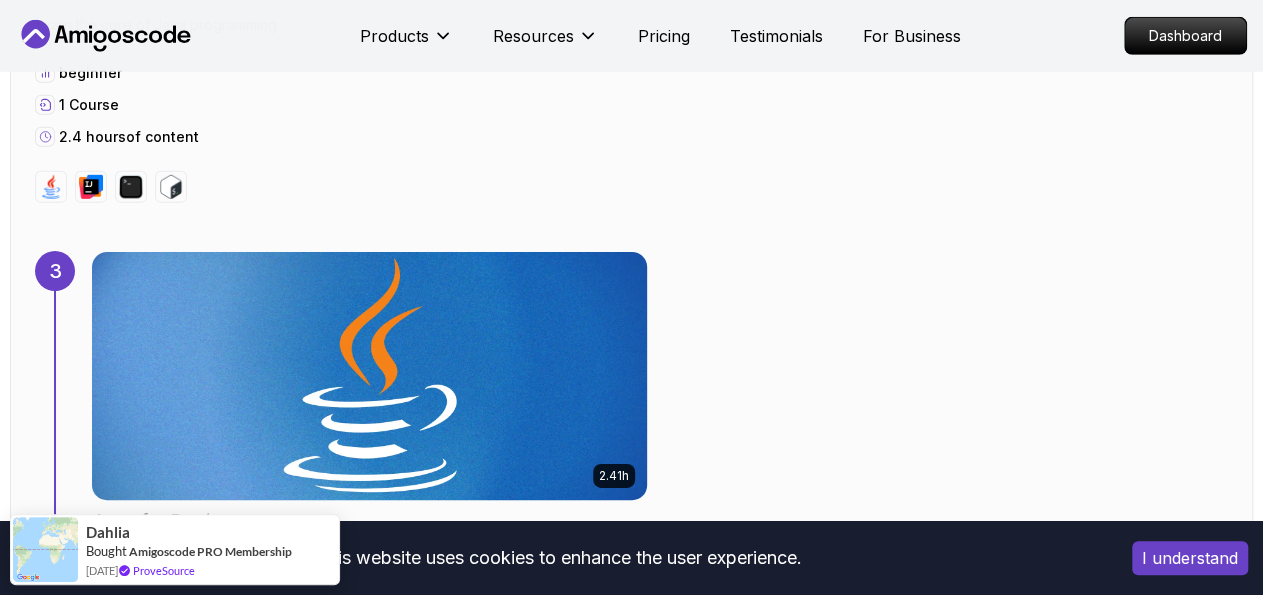 click at bounding box center (369, 376) 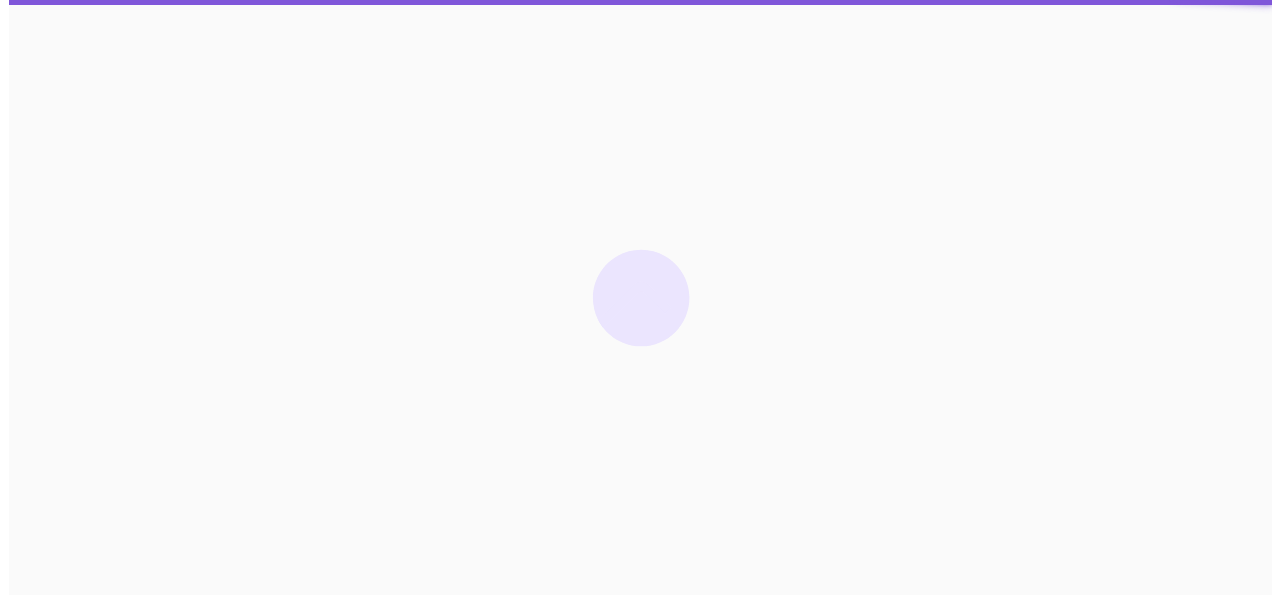 scroll, scrollTop: 0, scrollLeft: 0, axis: both 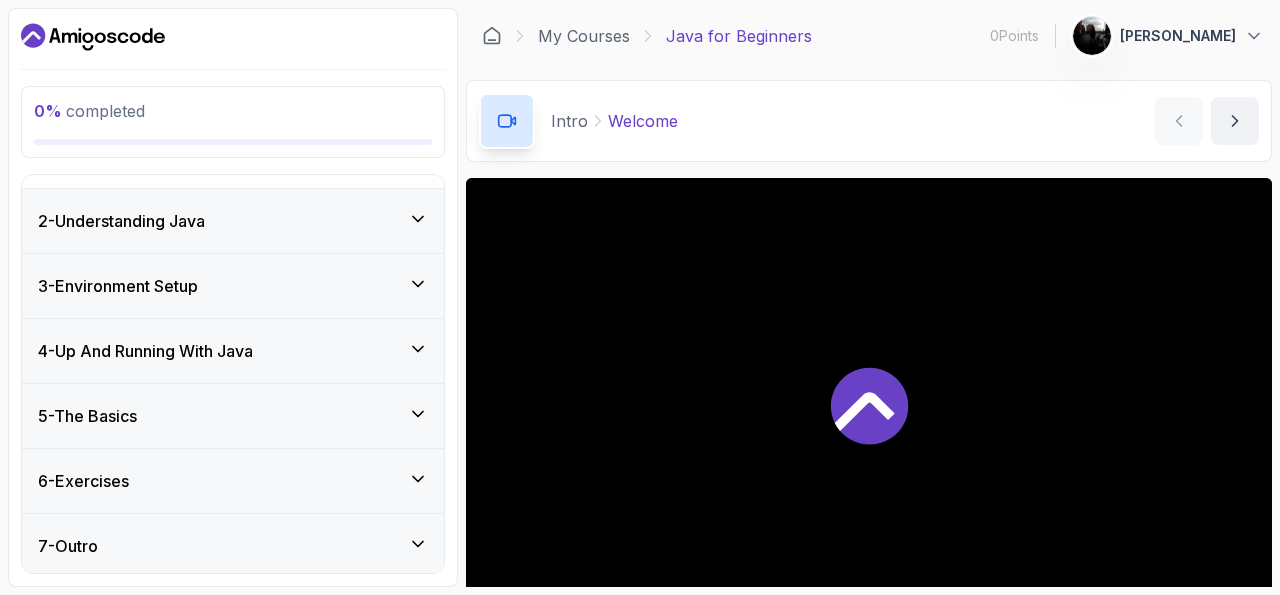click on "3  -  Environment Setup" at bounding box center [233, 286] 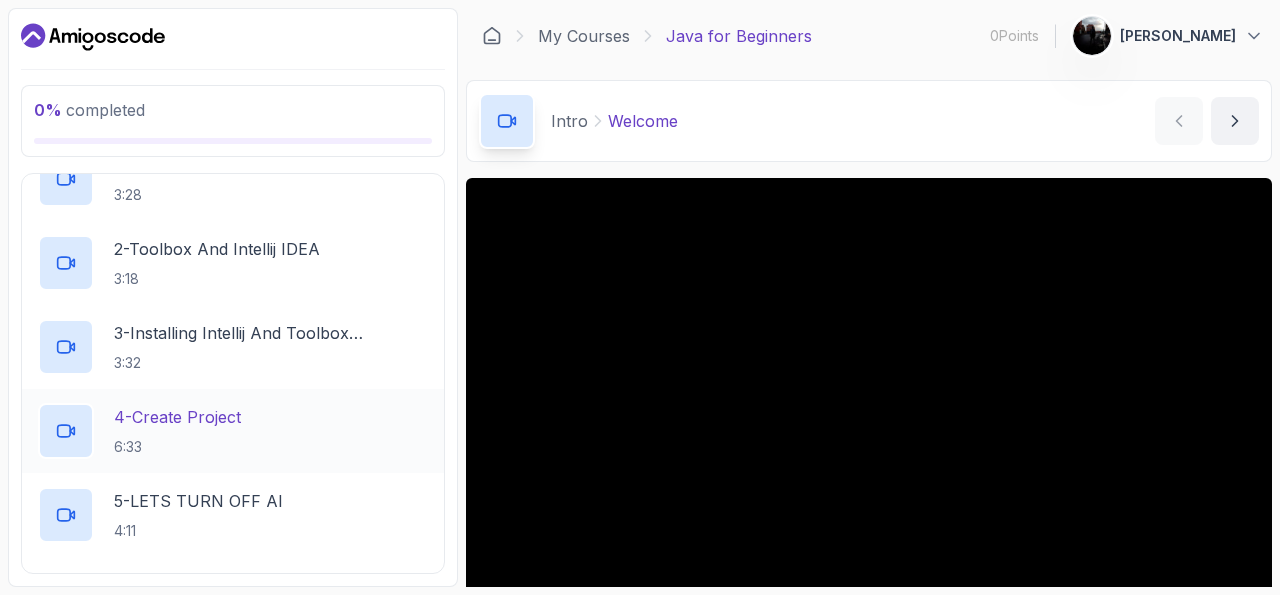scroll, scrollTop: 283, scrollLeft: 0, axis: vertical 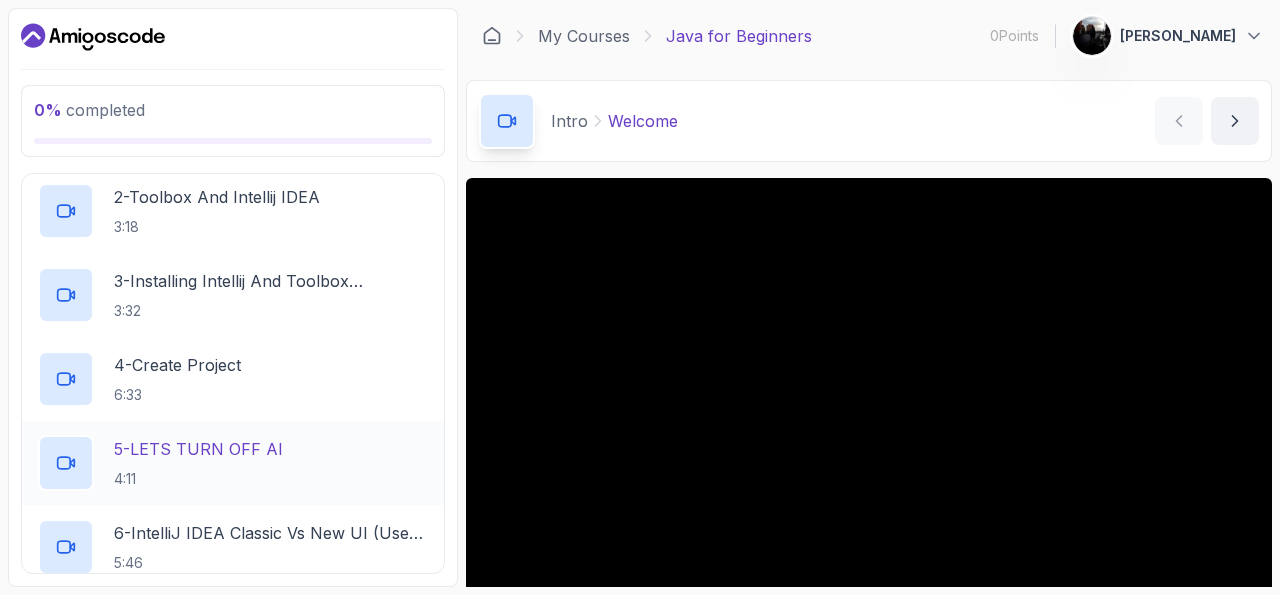 click on "5  -  LETS TURN OFF AI" at bounding box center (198, 449) 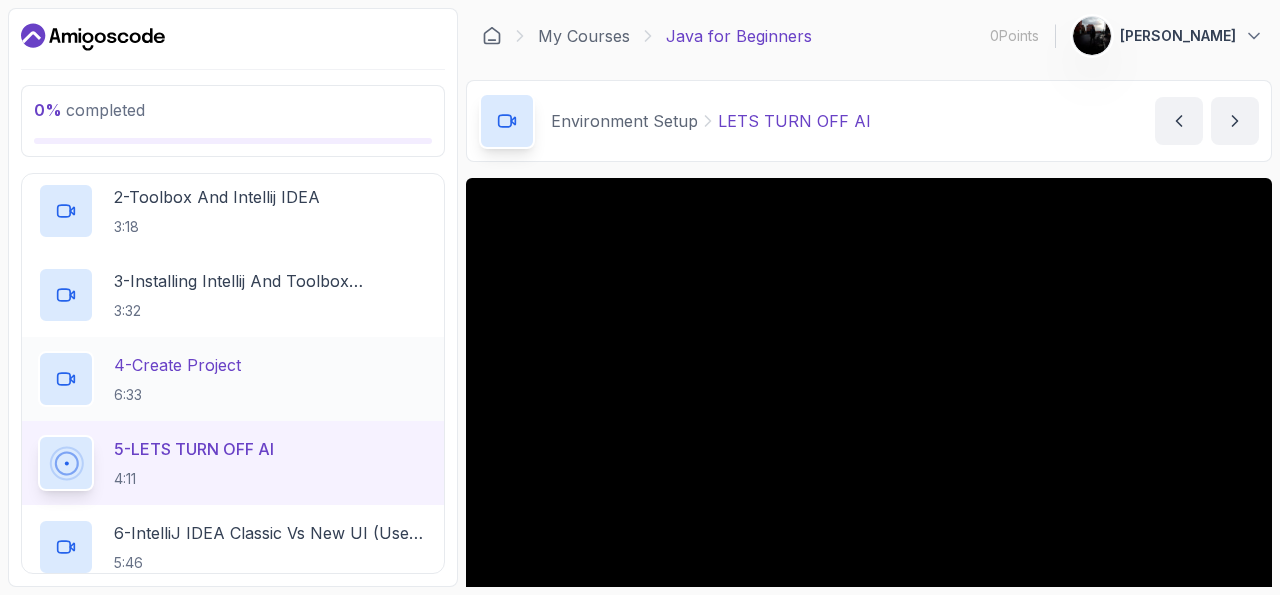 click on "4  -  Create Project" at bounding box center (177, 365) 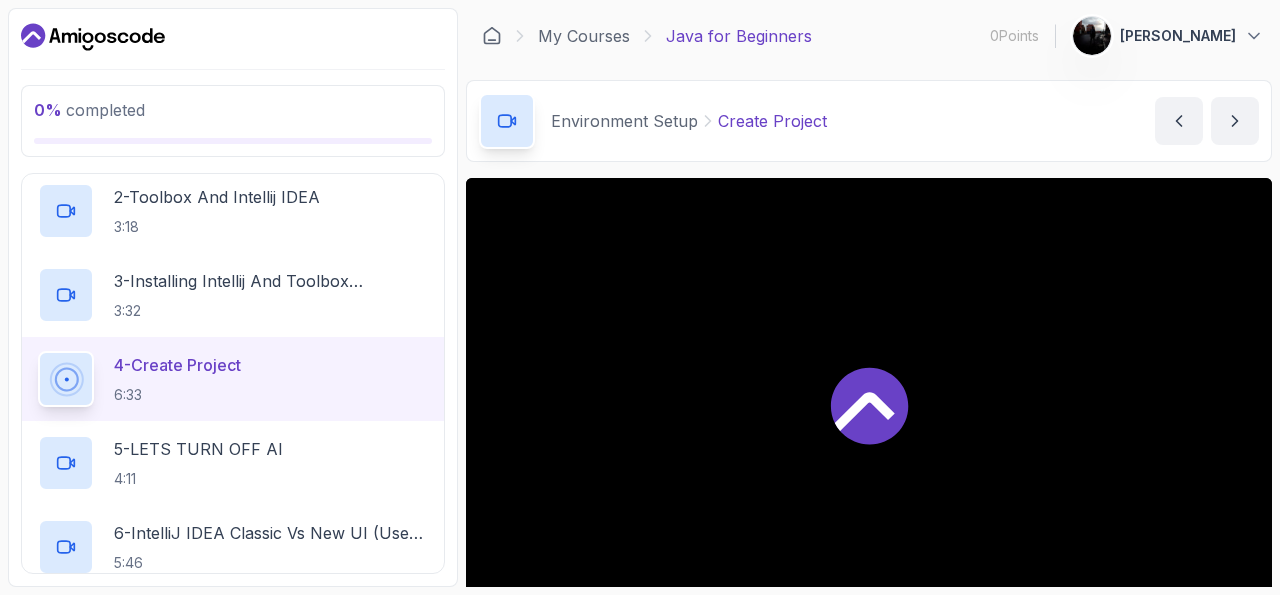 click at bounding box center (869, 404) 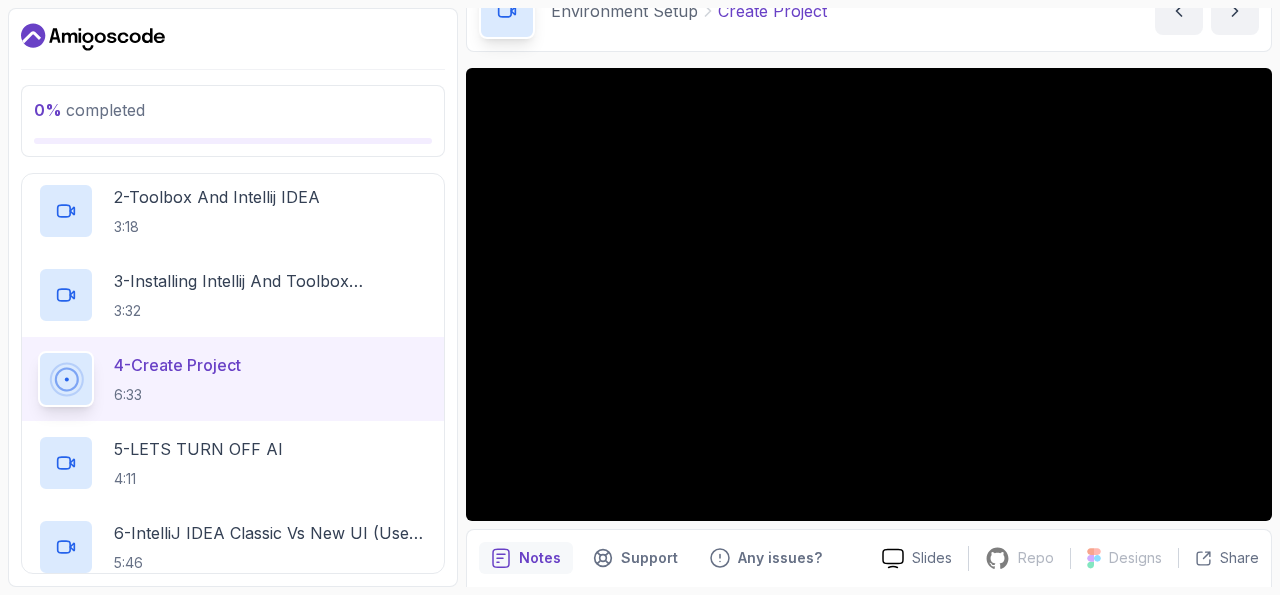 scroll, scrollTop: 116, scrollLeft: 0, axis: vertical 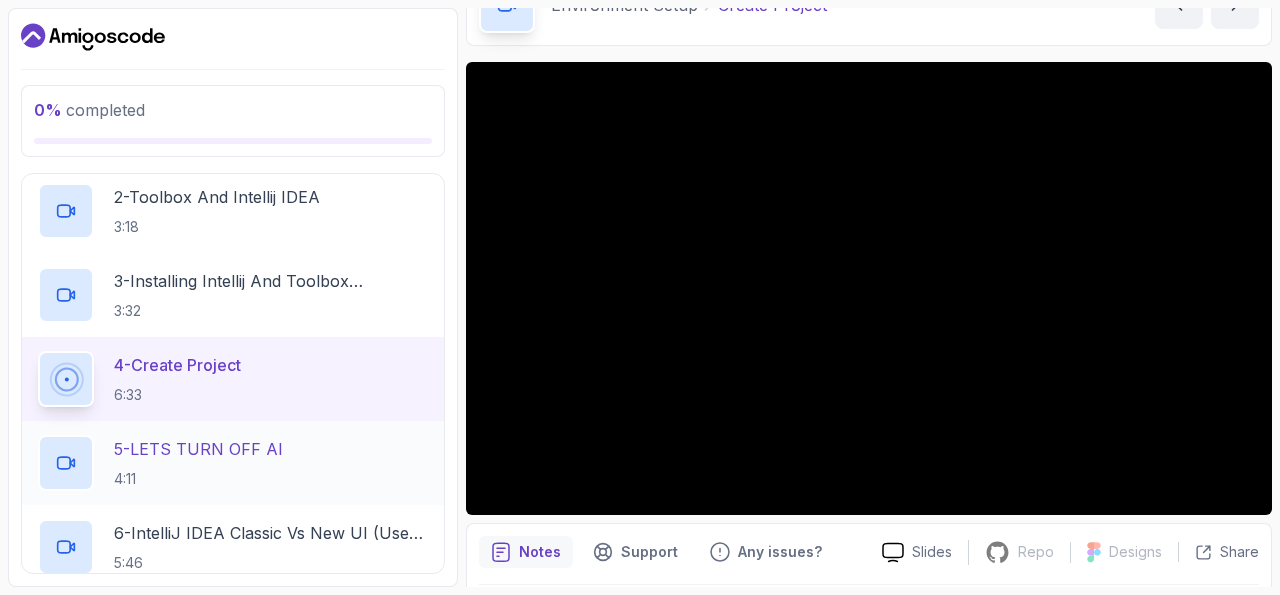 click on "5  -  LETS TURN OFF AI 4:11" at bounding box center (233, 463) 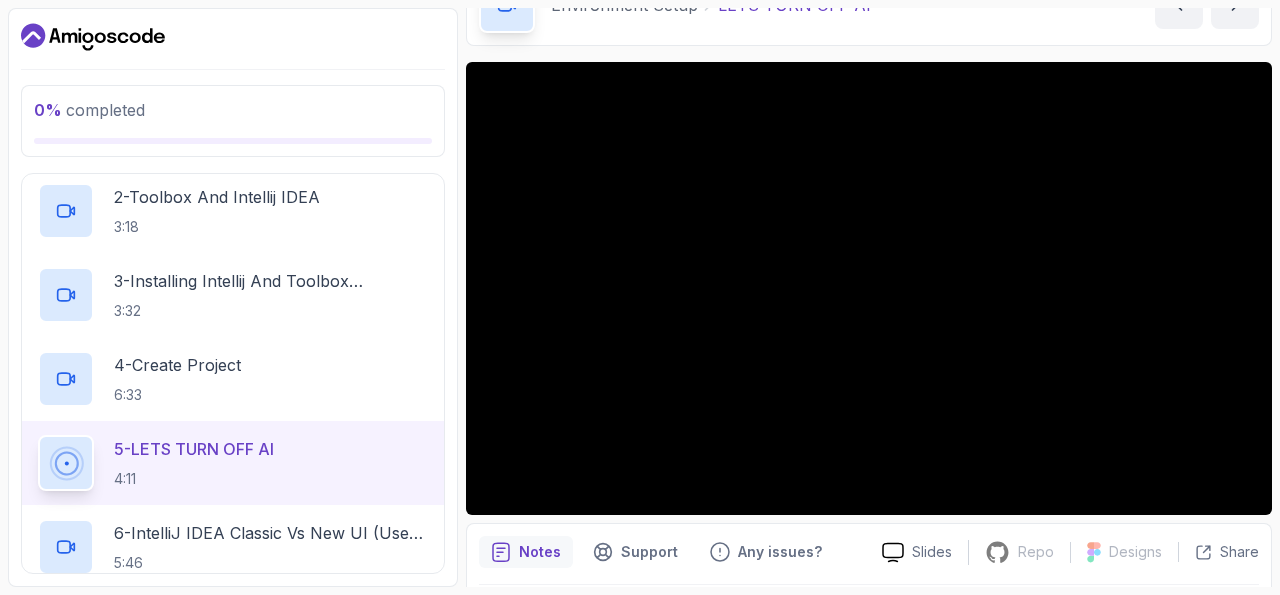 scroll, scrollTop: 399, scrollLeft: 0, axis: vertical 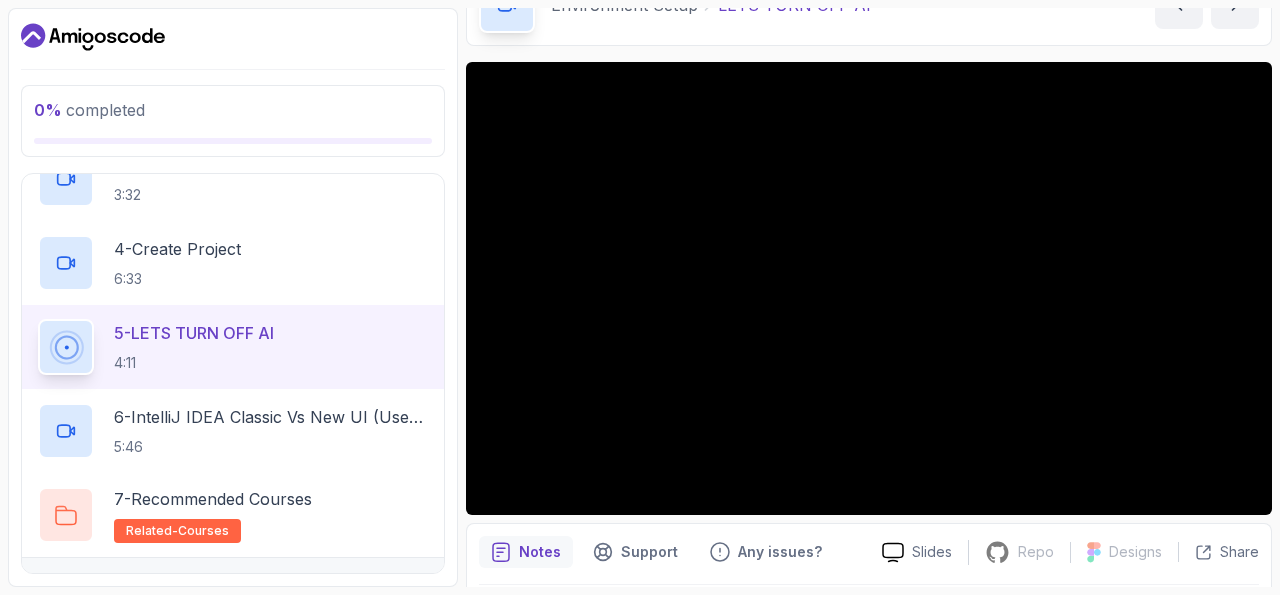 type 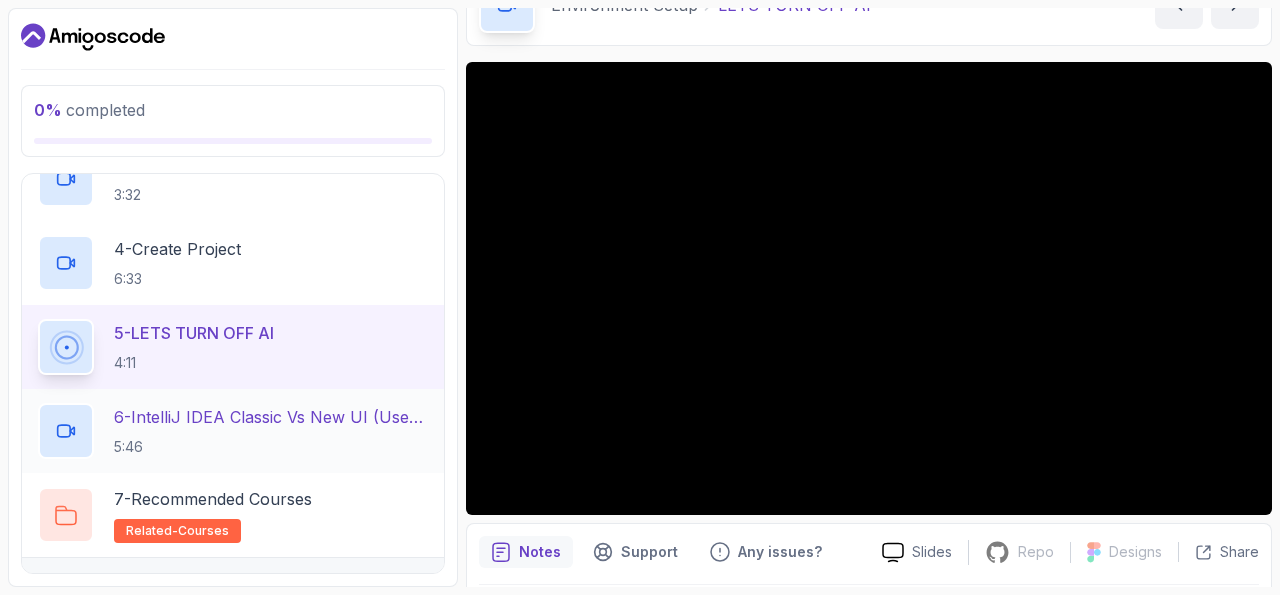 click on "5:46" at bounding box center [271, 447] 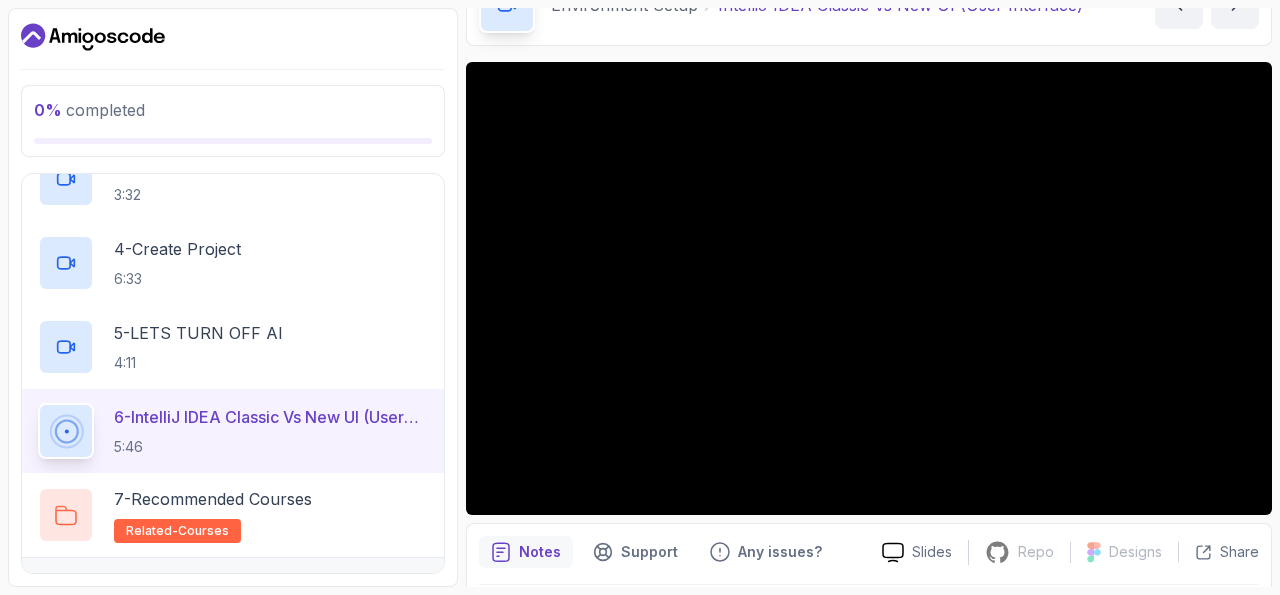 type 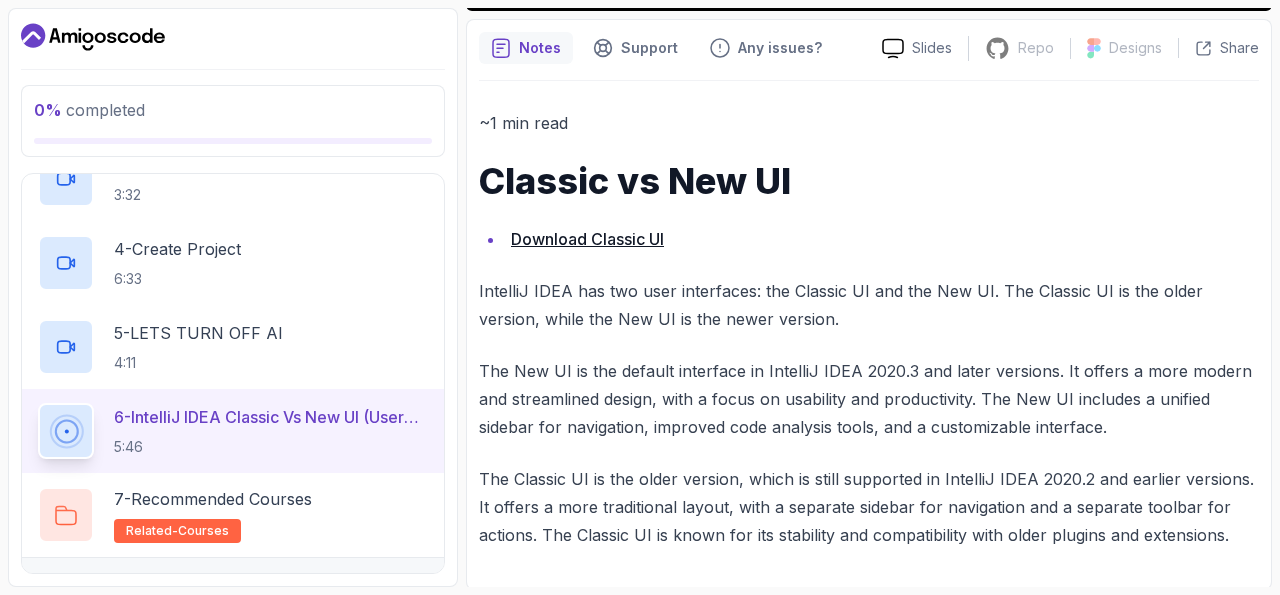 scroll, scrollTop: 622, scrollLeft: 0, axis: vertical 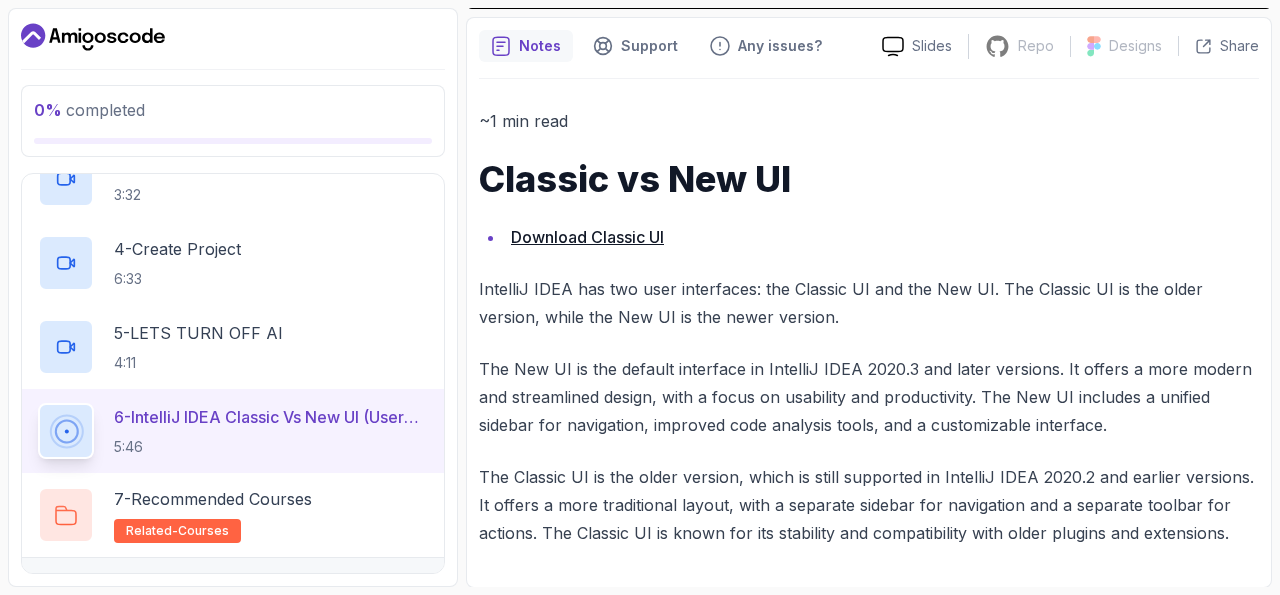 click on "Download Classic UI" at bounding box center [587, 237] 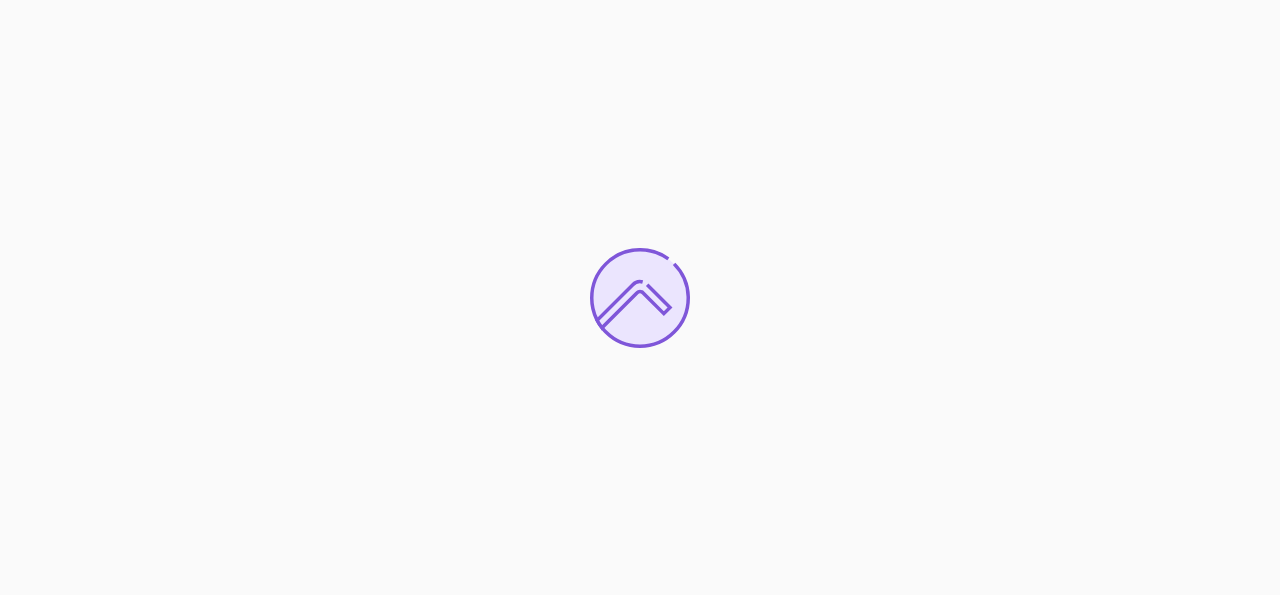 scroll, scrollTop: 0, scrollLeft: 0, axis: both 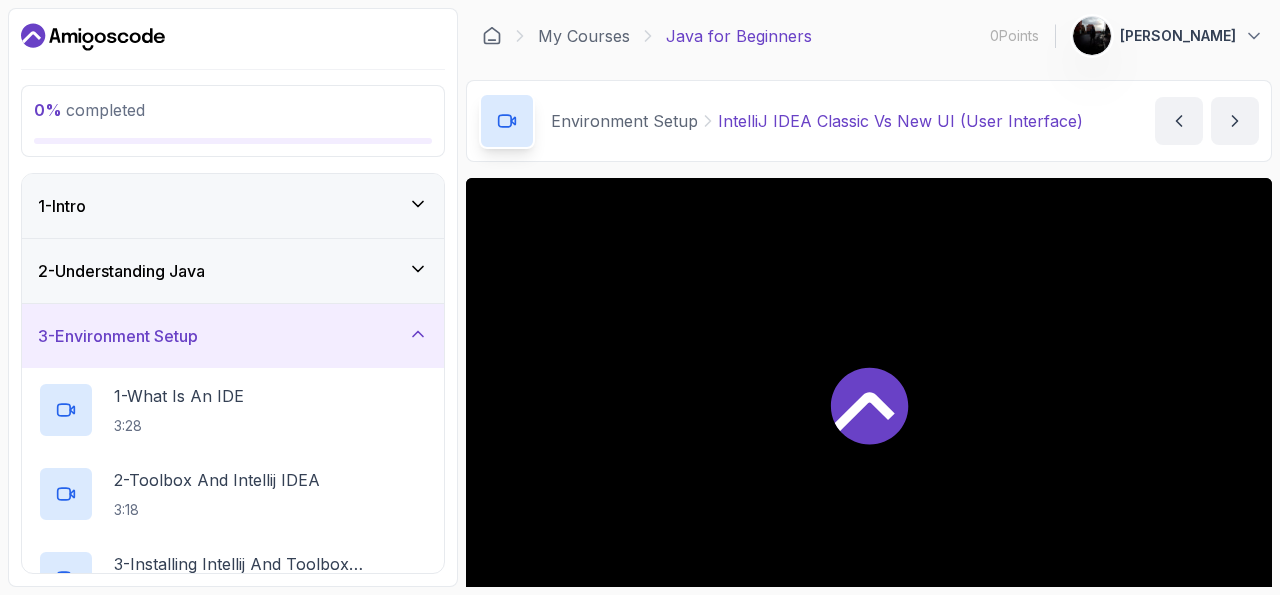 drag, startPoint x: 857, startPoint y: 381, endPoint x: 860, endPoint y: 399, distance: 18.248287 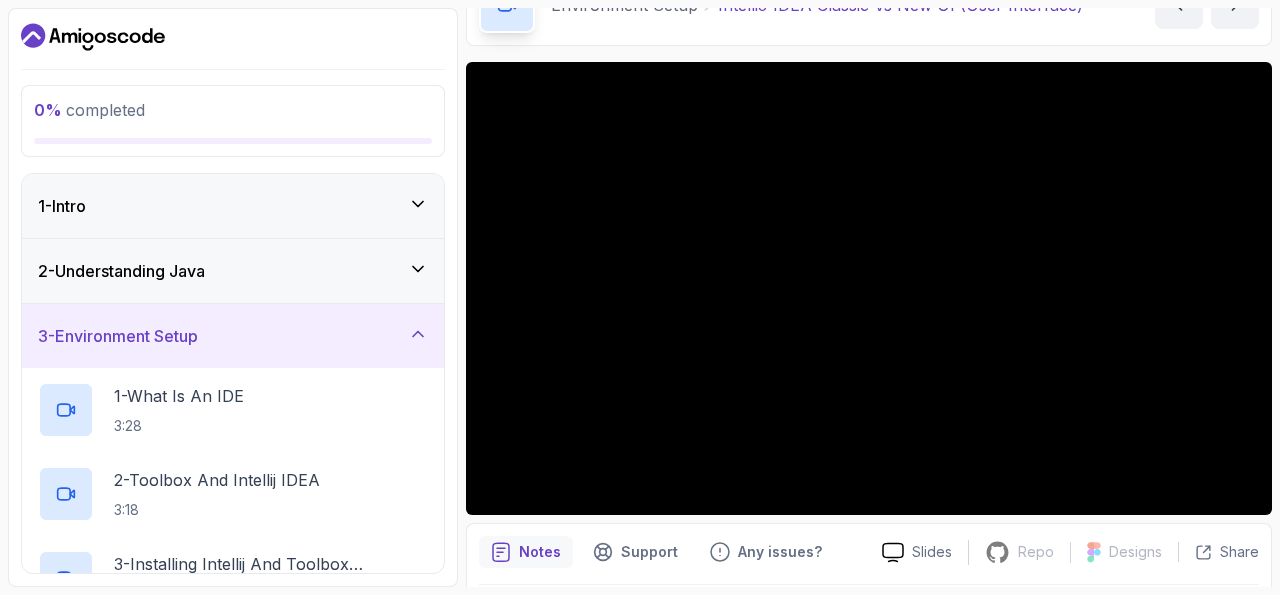 scroll, scrollTop: 464, scrollLeft: 0, axis: vertical 